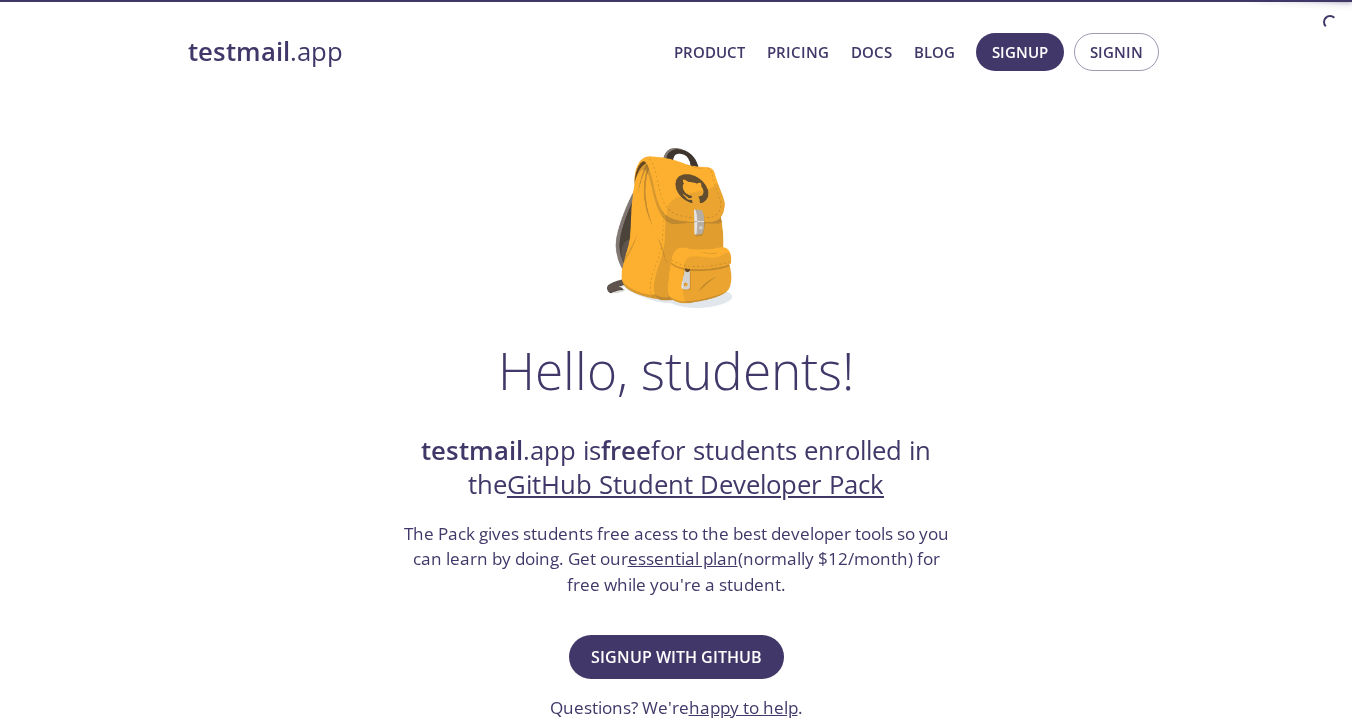 scroll, scrollTop: 0, scrollLeft: 0, axis: both 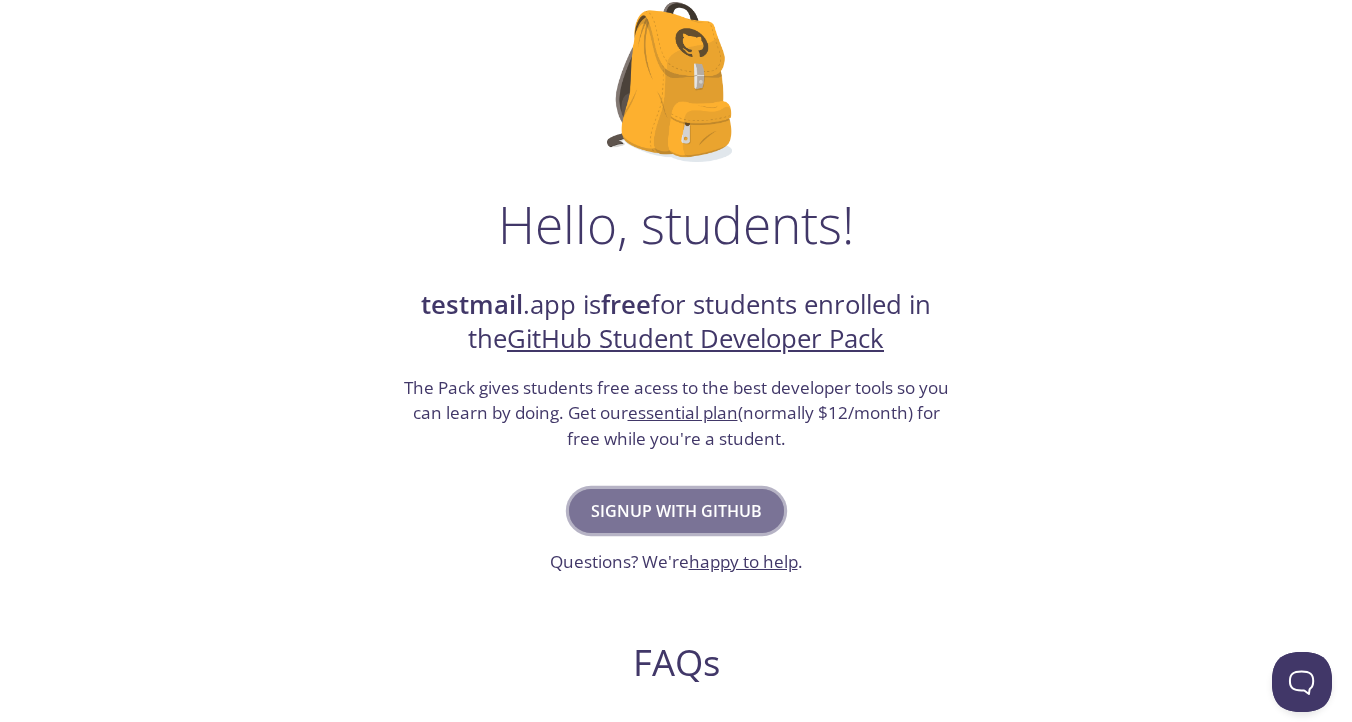 click on "Signup with GitHub" at bounding box center [676, 511] 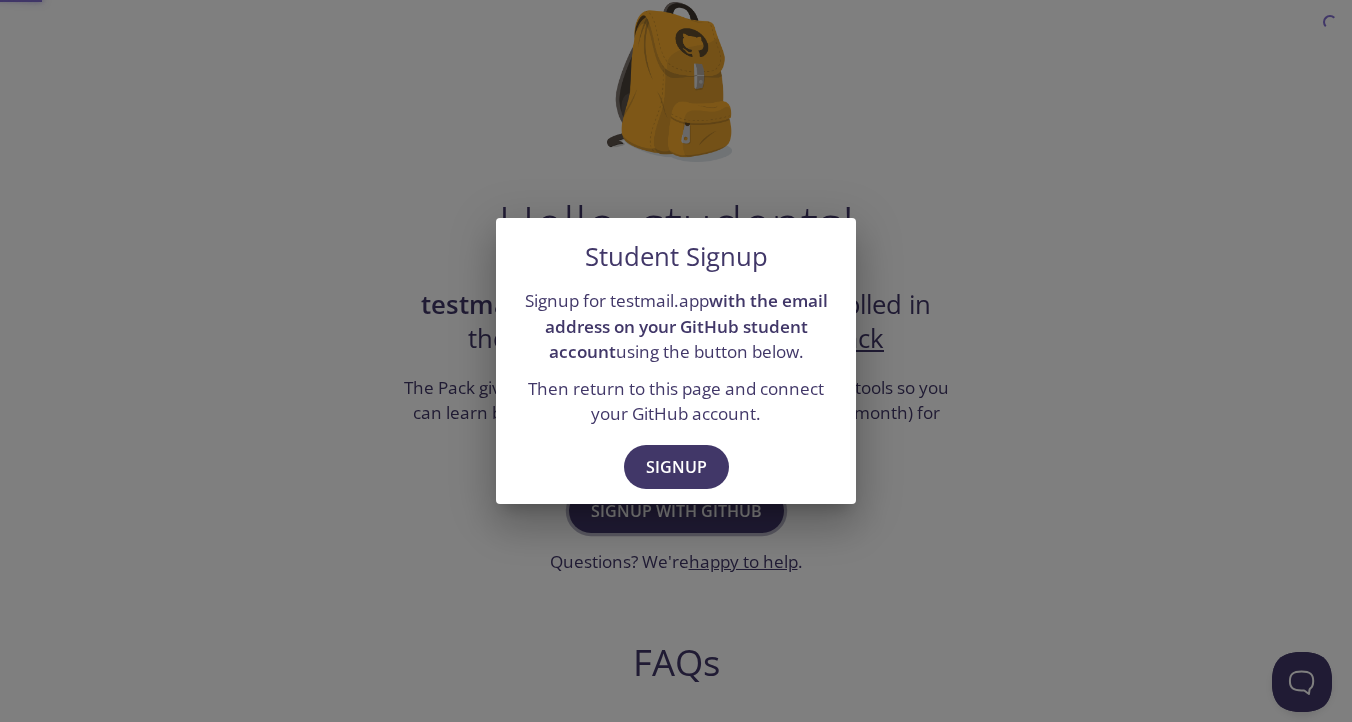scroll, scrollTop: 0, scrollLeft: 0, axis: both 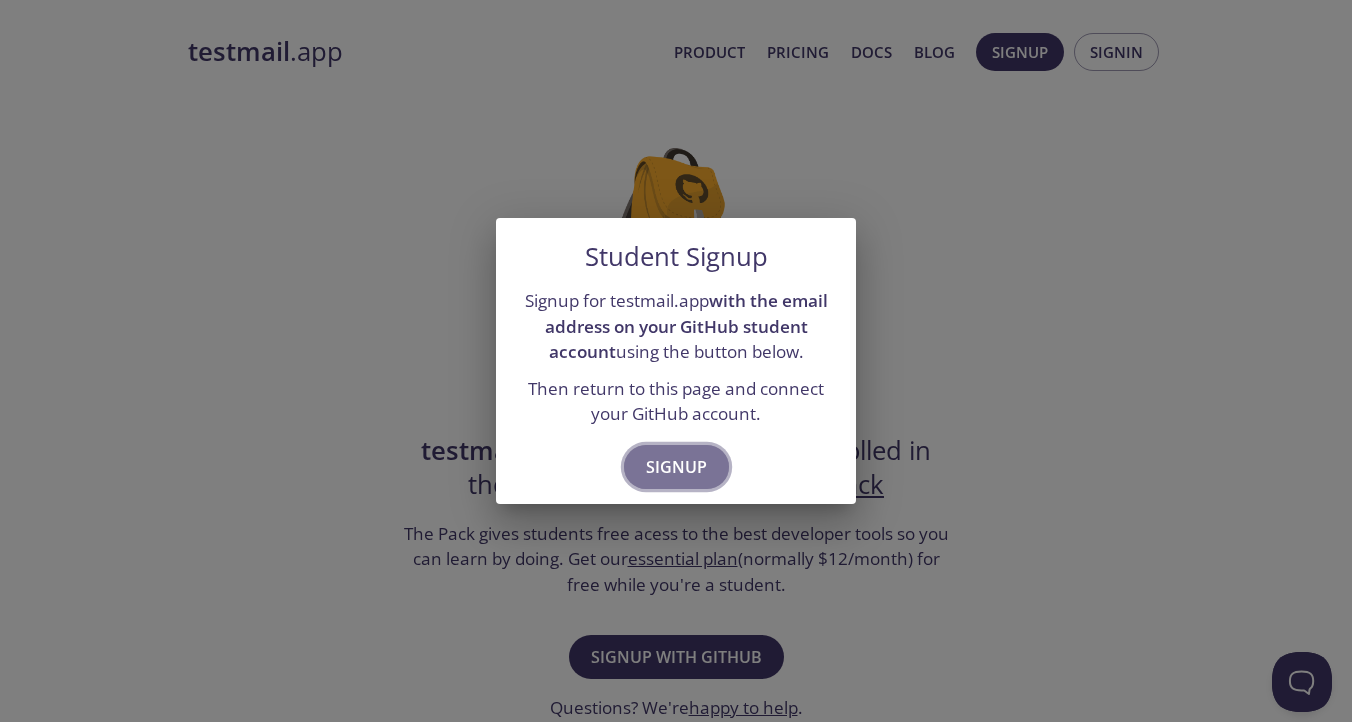 click on "Signup" at bounding box center [676, 467] 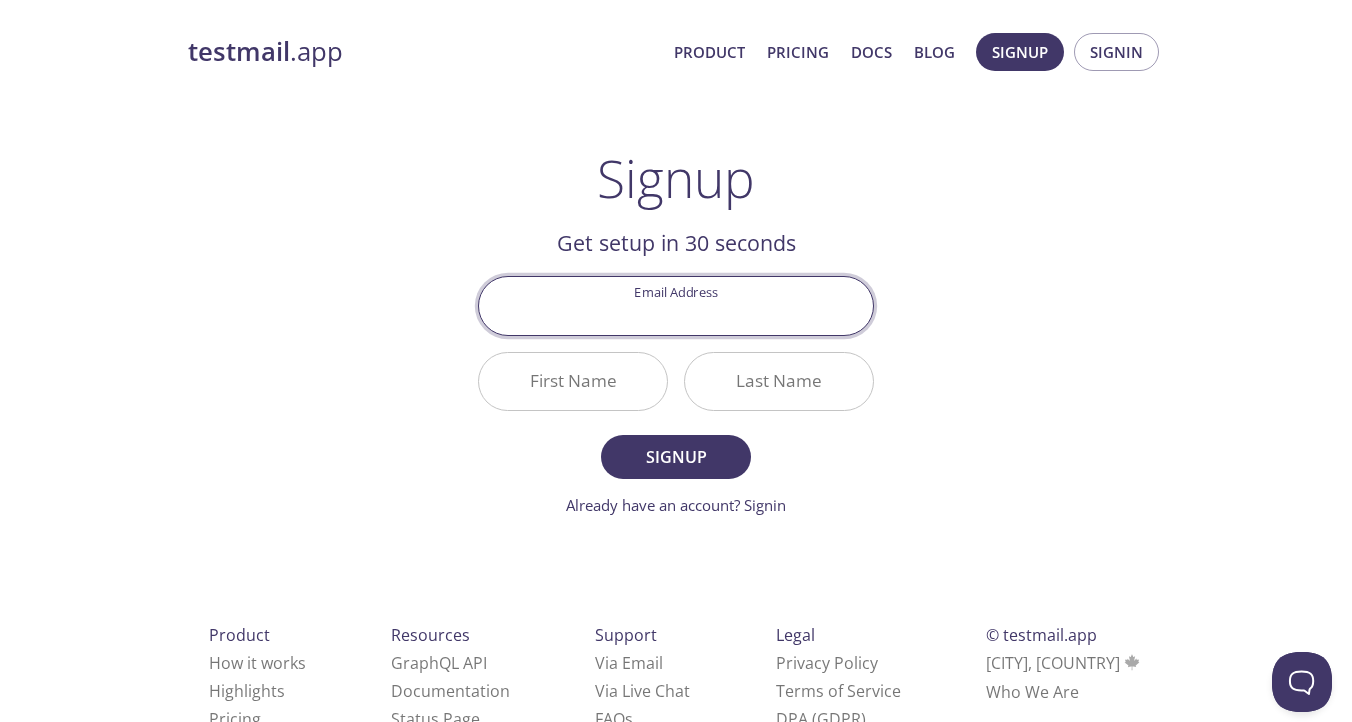 click on "Email Address" at bounding box center (676, 305) 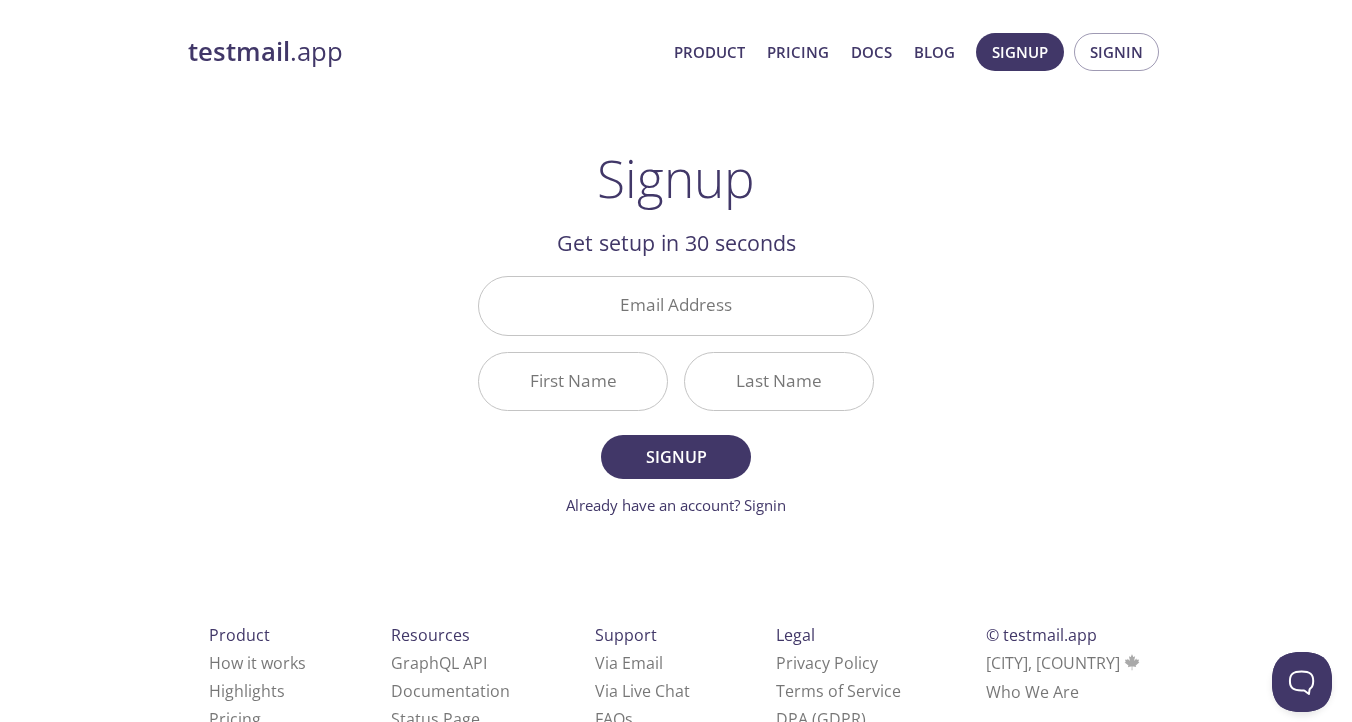 click on "Get setup in 30 seconds" at bounding box center [676, 243] 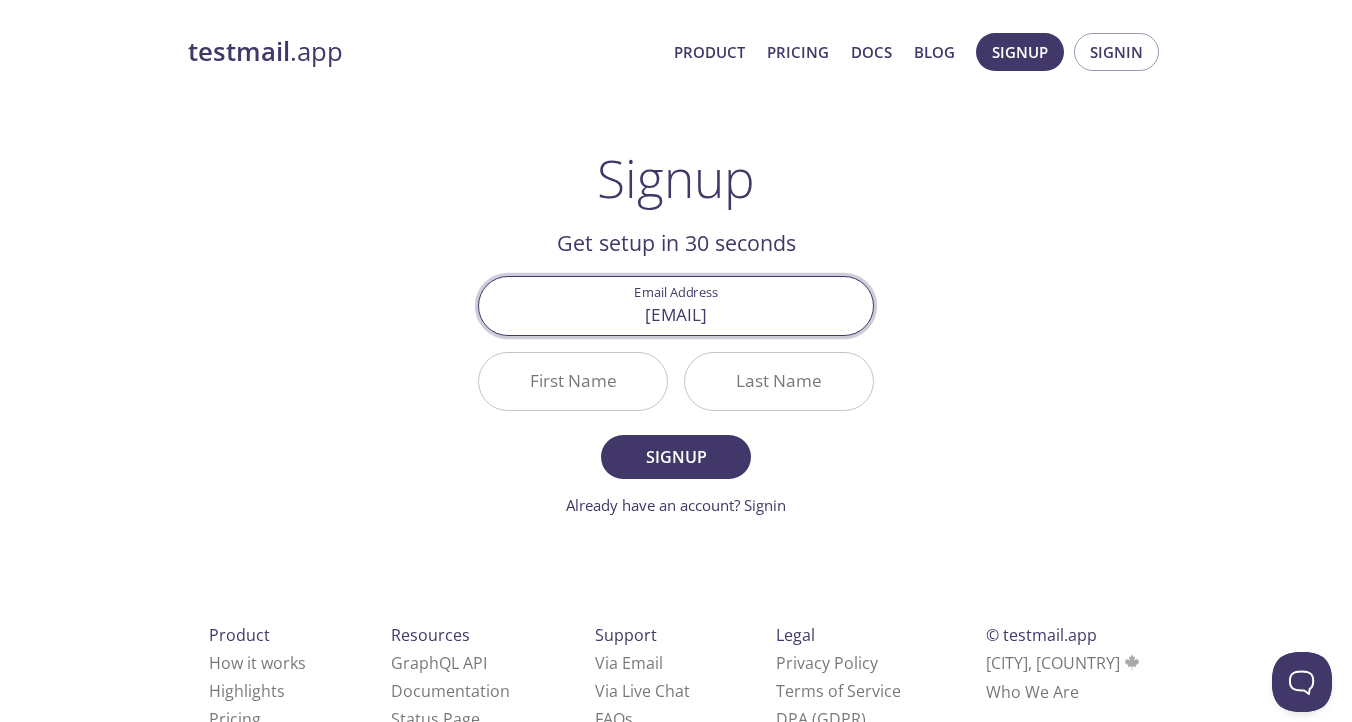 type on "[EMAIL]" 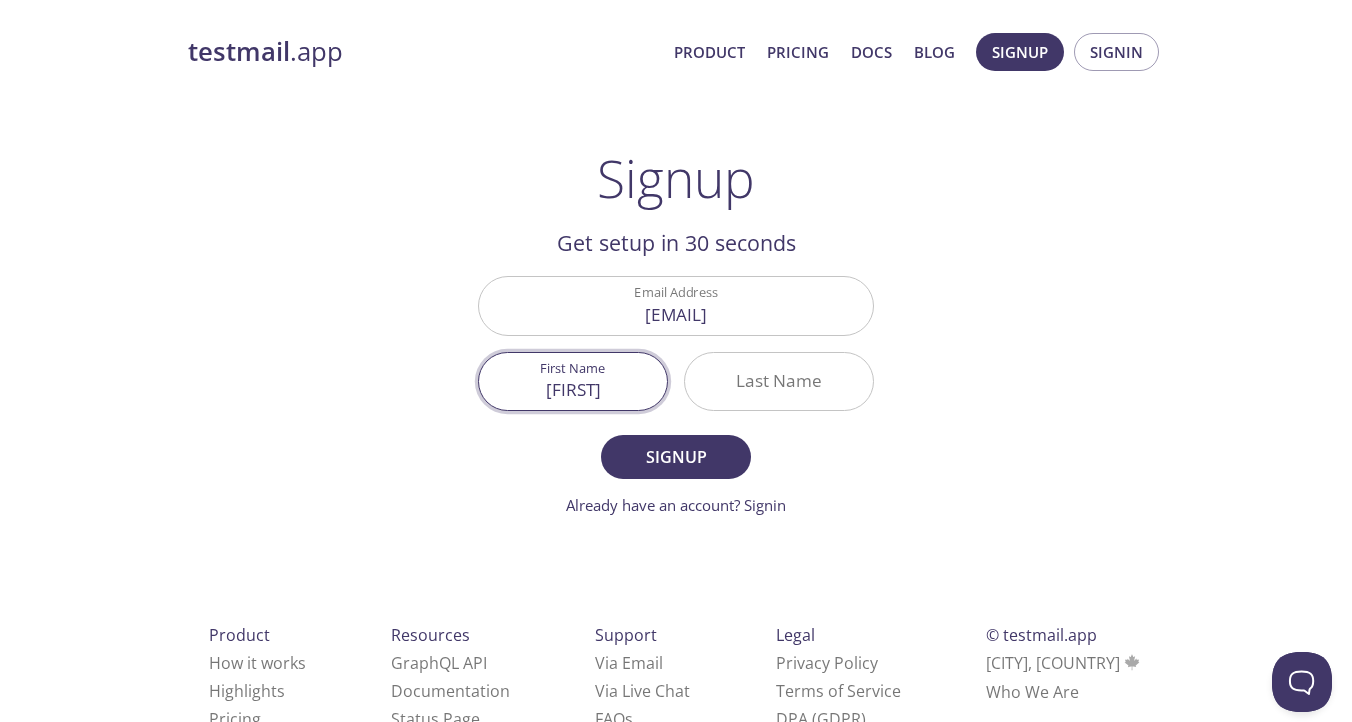 type on "[FIRST]" 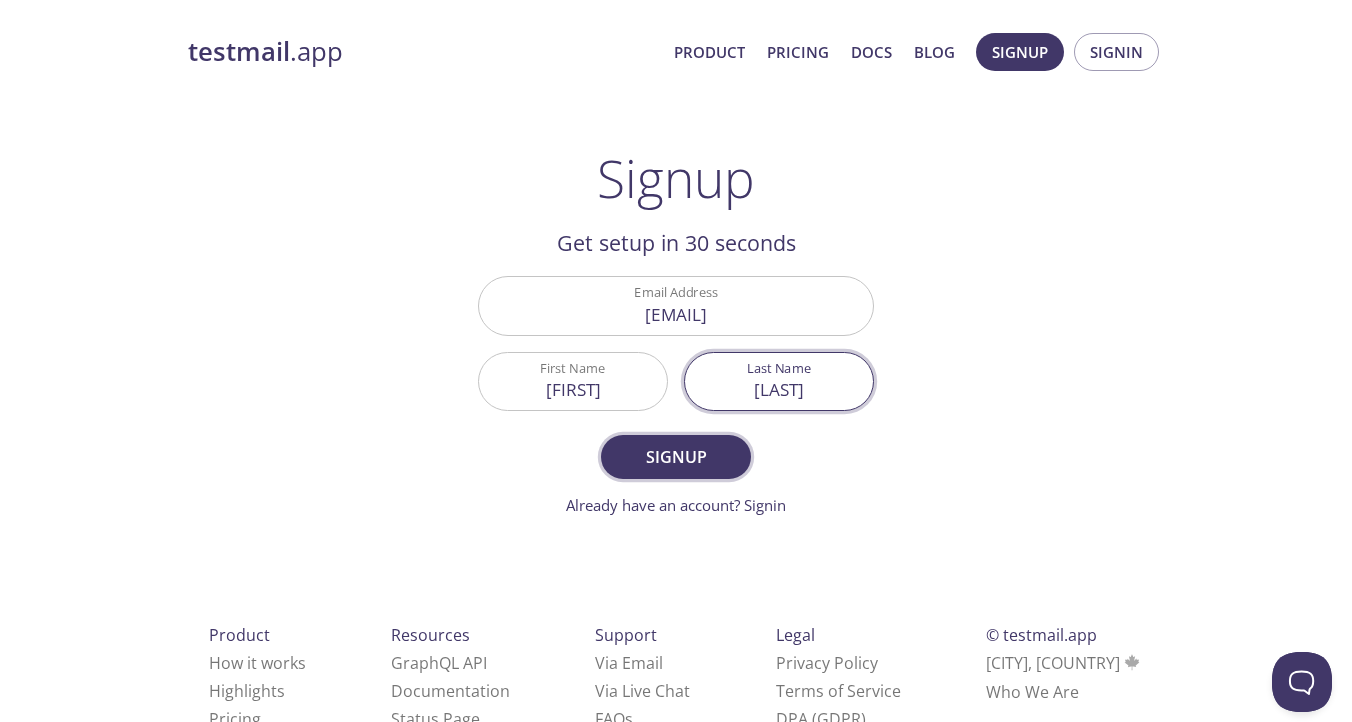 type on "[LAST]" 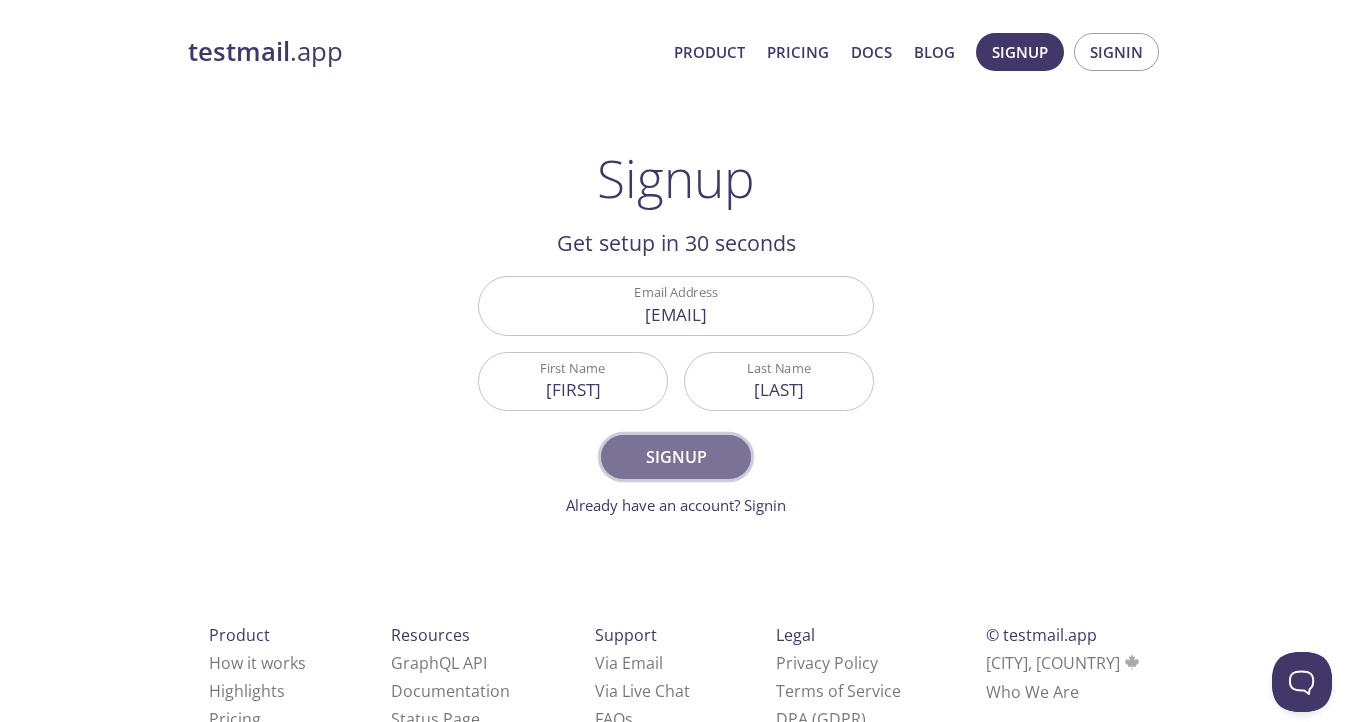 click on "Signup" at bounding box center (676, 457) 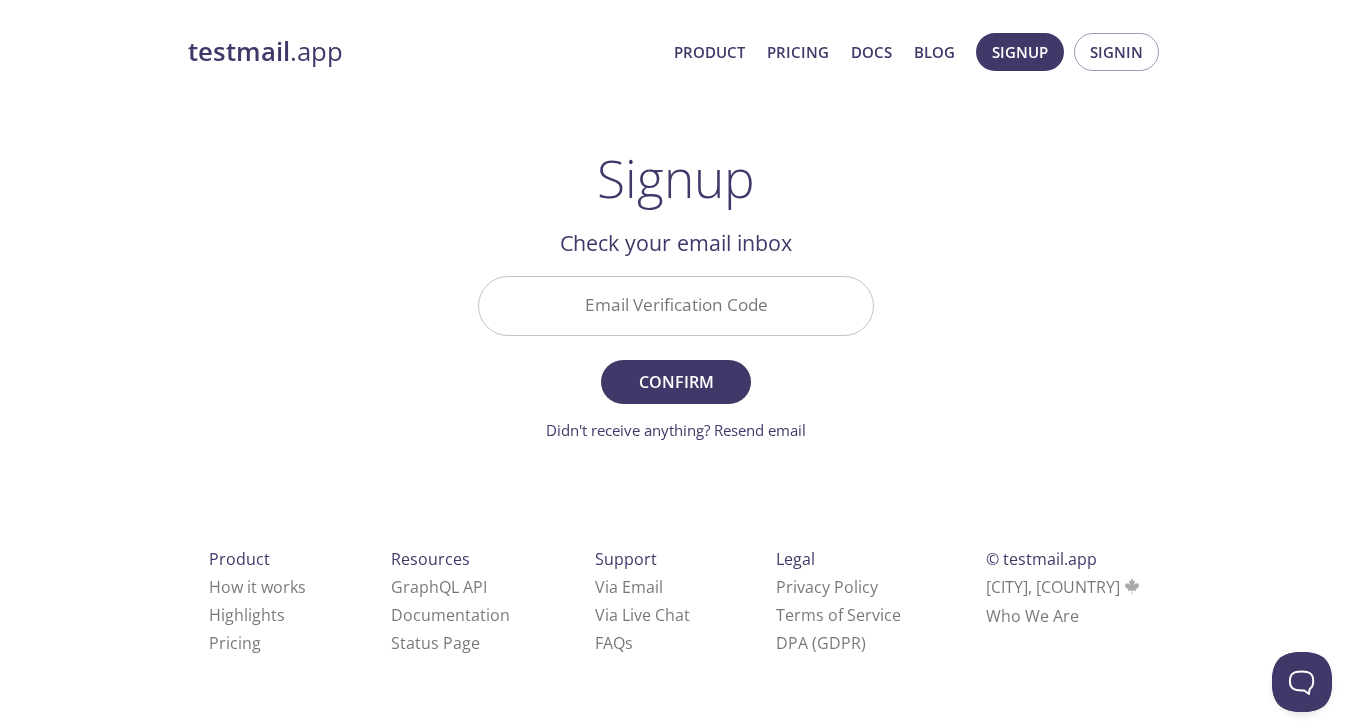 click on "Email Verification Code" at bounding box center (676, 305) 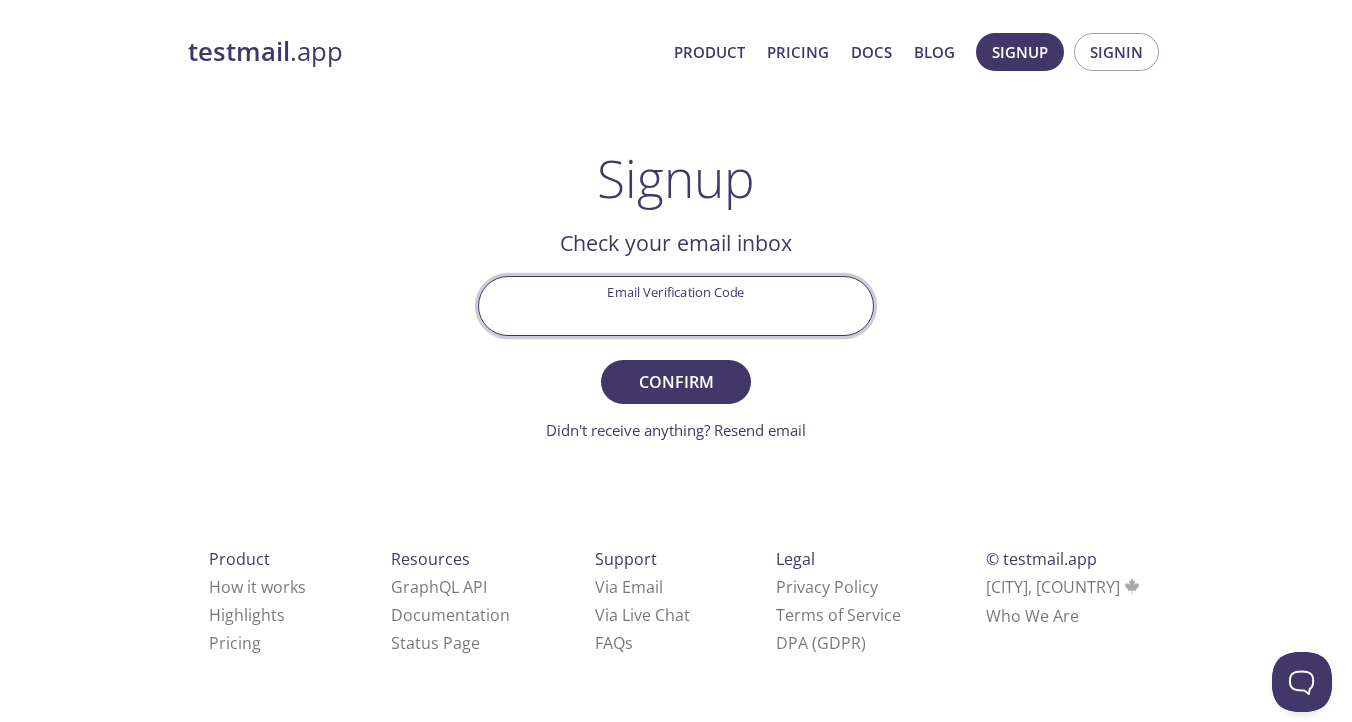 paste on "2W8C9N3" 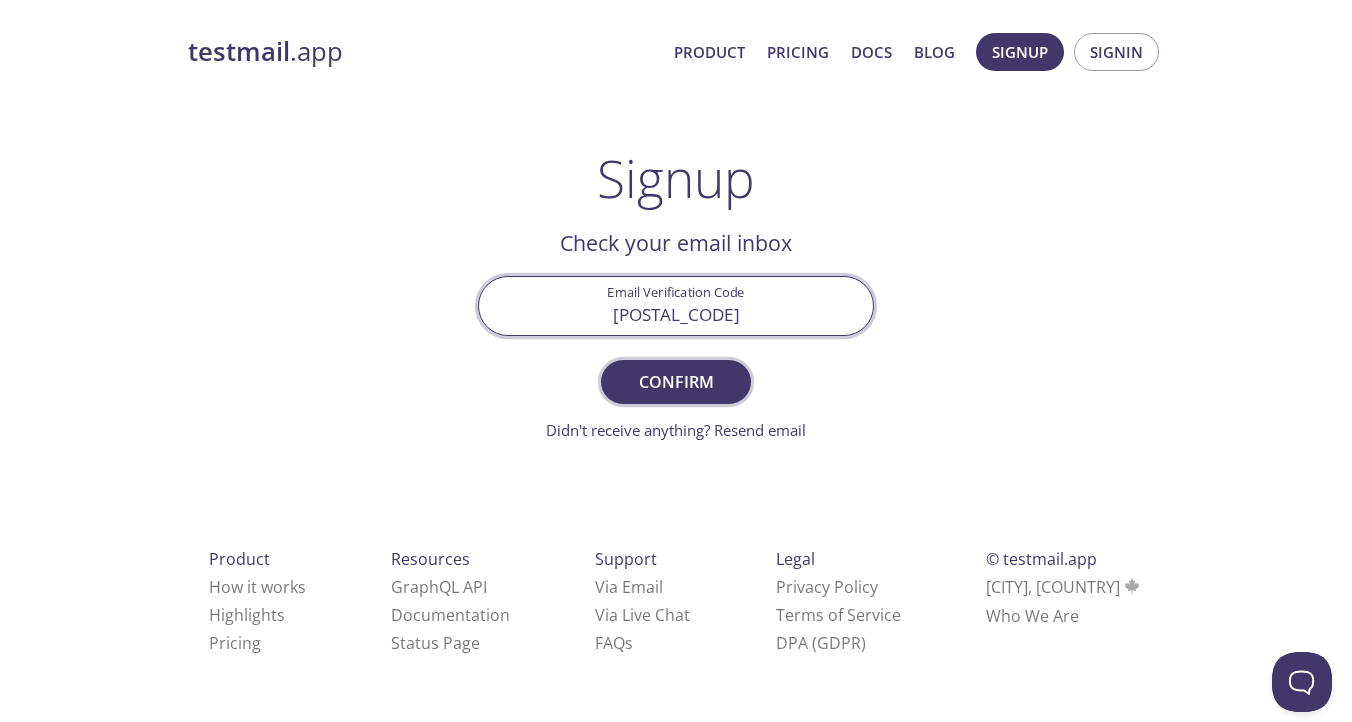 type on "2W8C9N3" 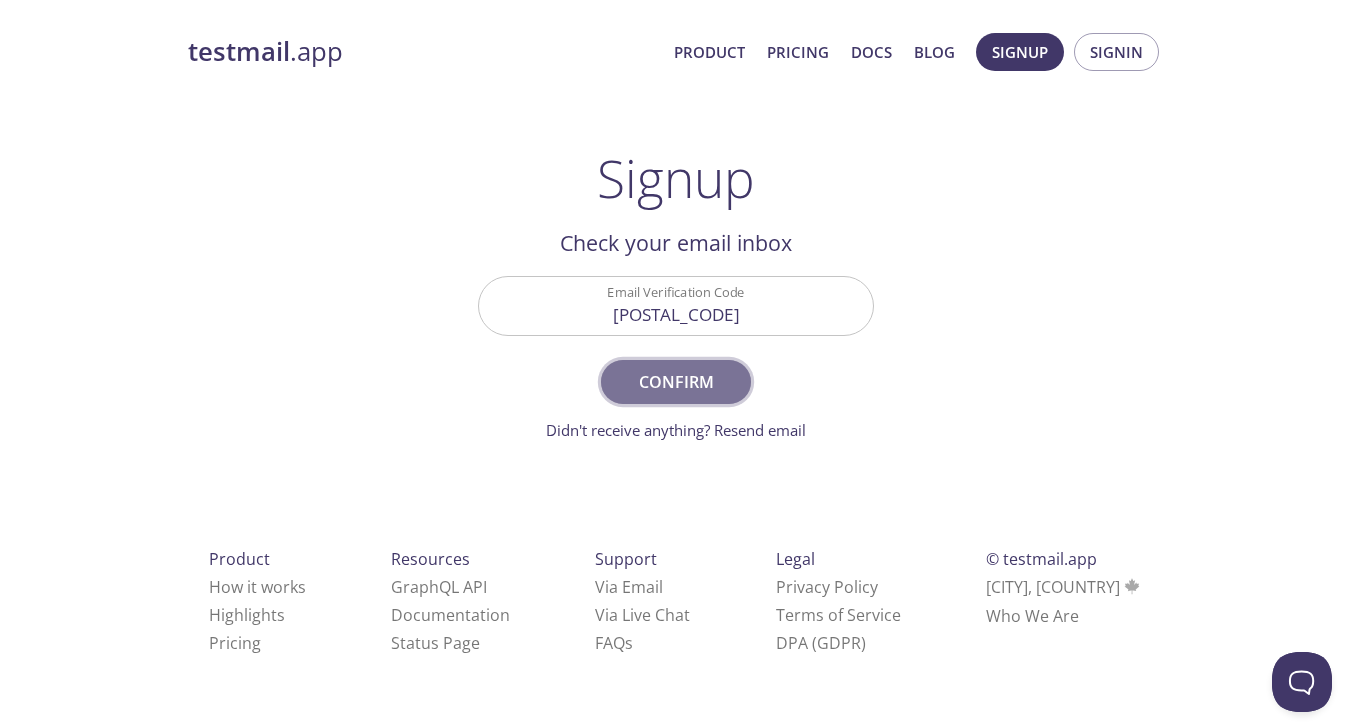 click on "Confirm" at bounding box center (676, 382) 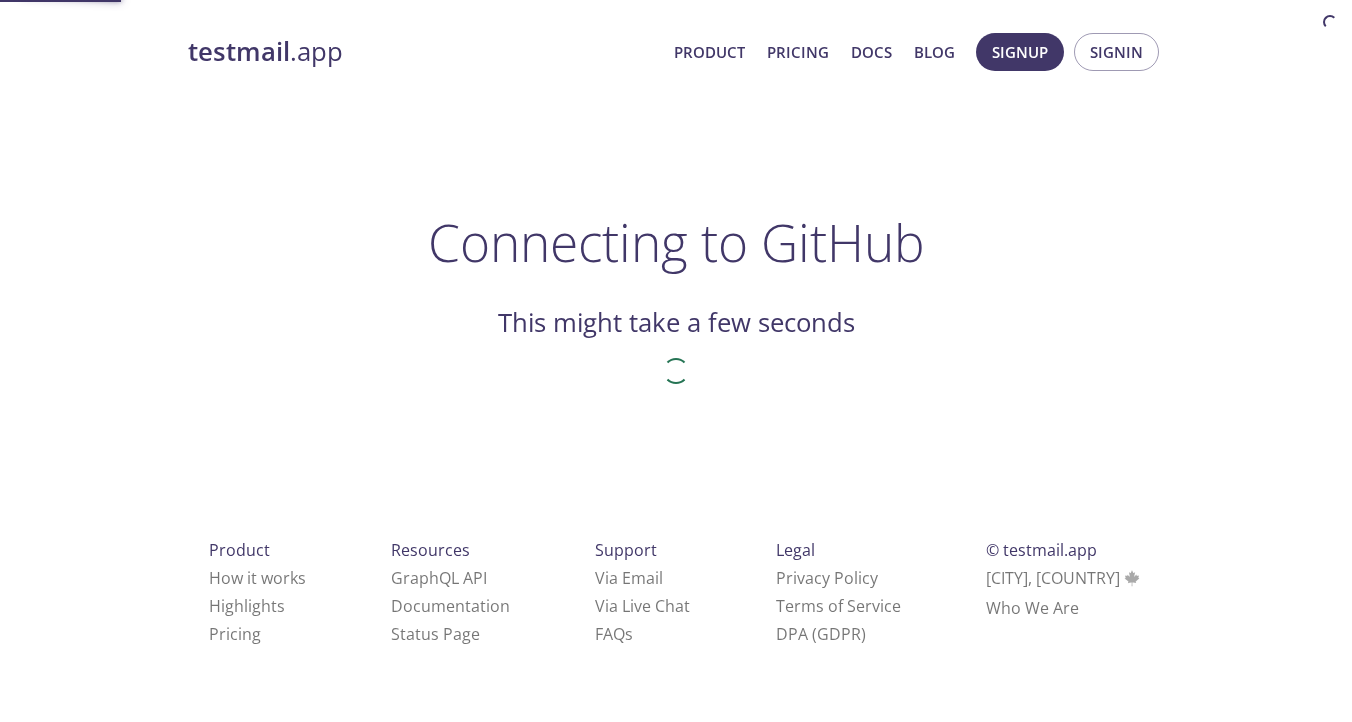 scroll, scrollTop: 0, scrollLeft: 0, axis: both 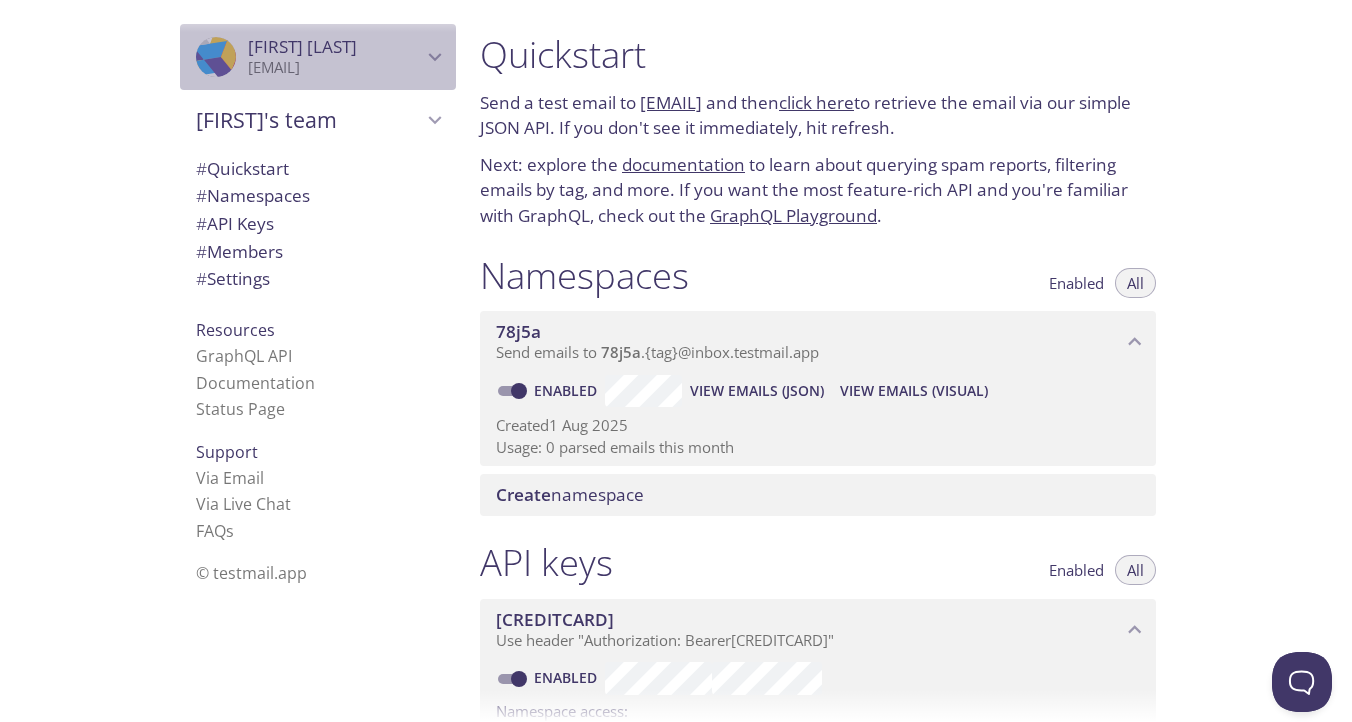 click on "[EMAIL]" at bounding box center [335, 68] 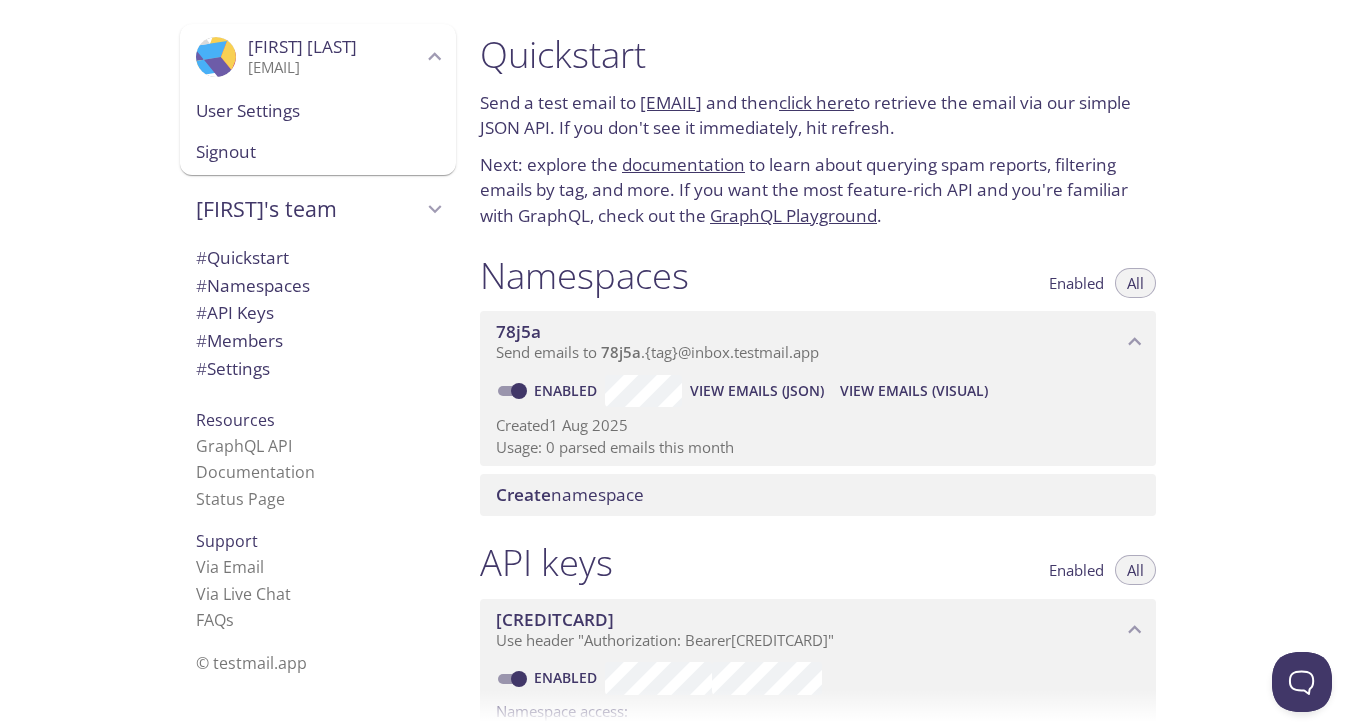 click on "[FIRST]   [LAST]" at bounding box center (335, 47) 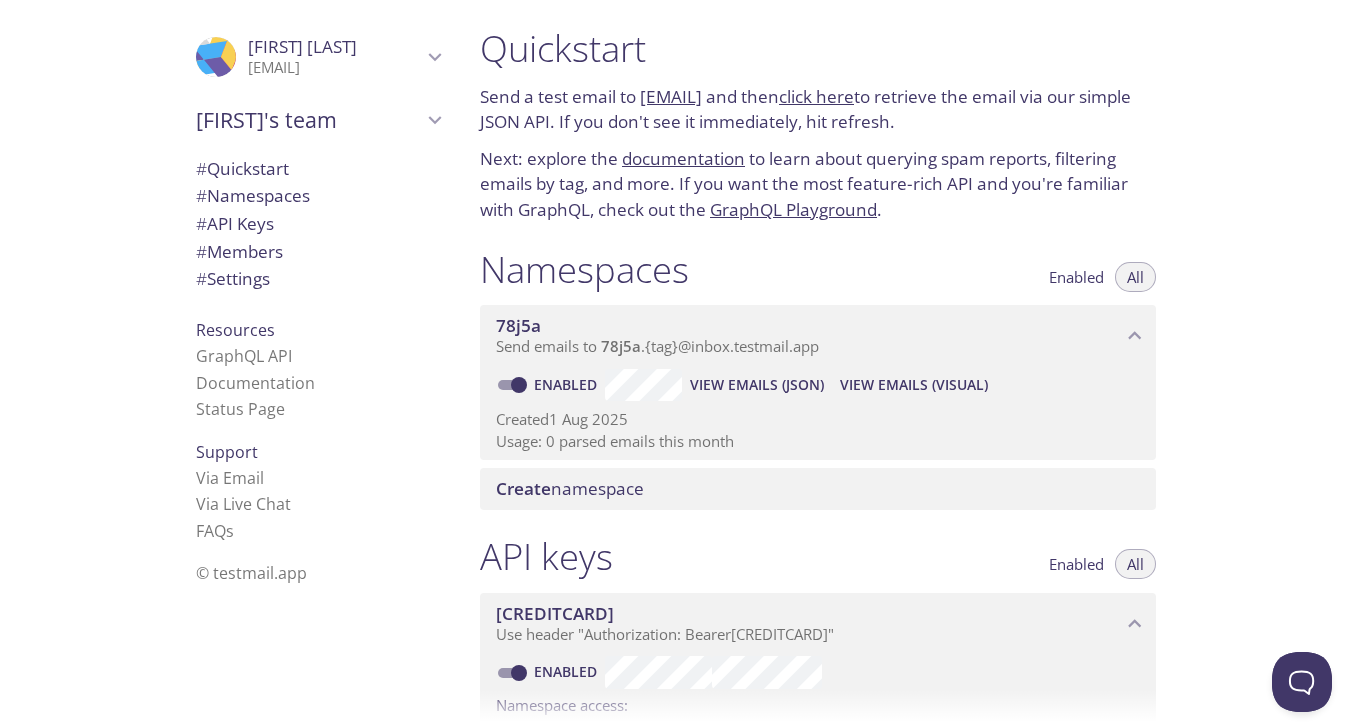 scroll, scrollTop: 0, scrollLeft: 0, axis: both 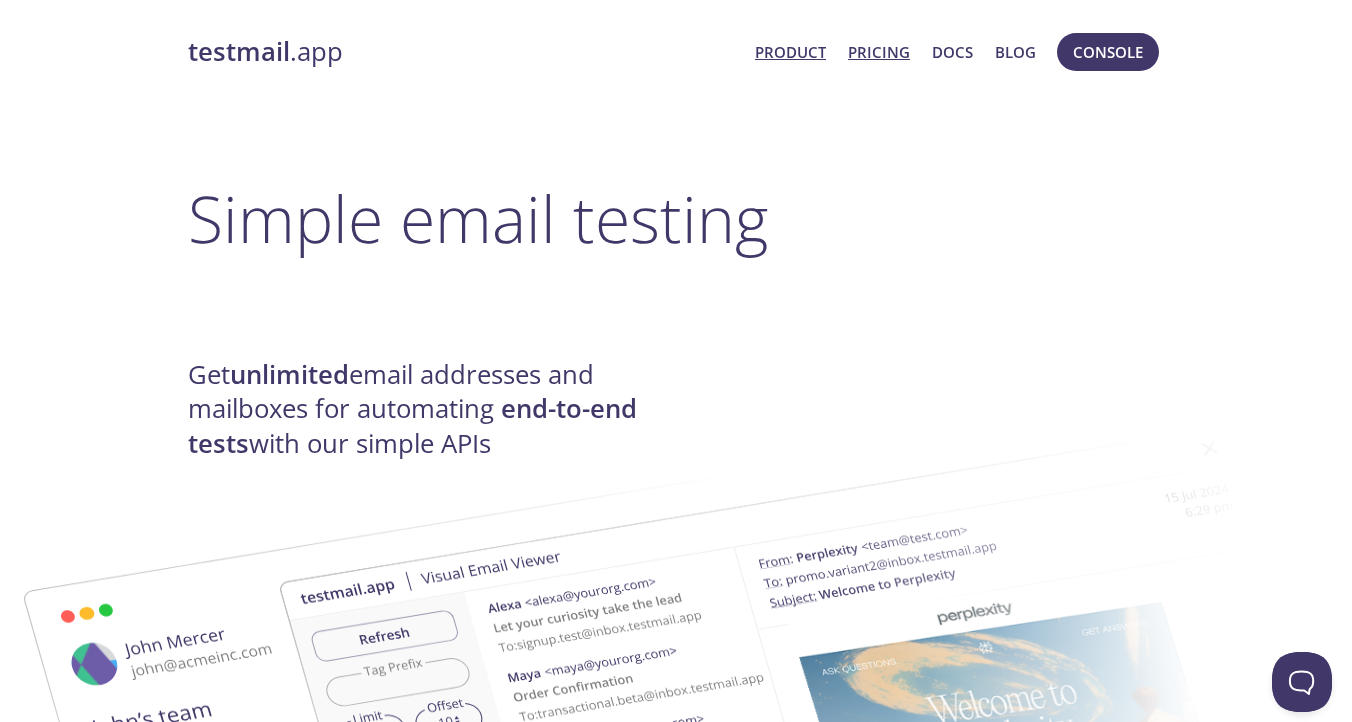 click on "Pricing" at bounding box center (879, 52) 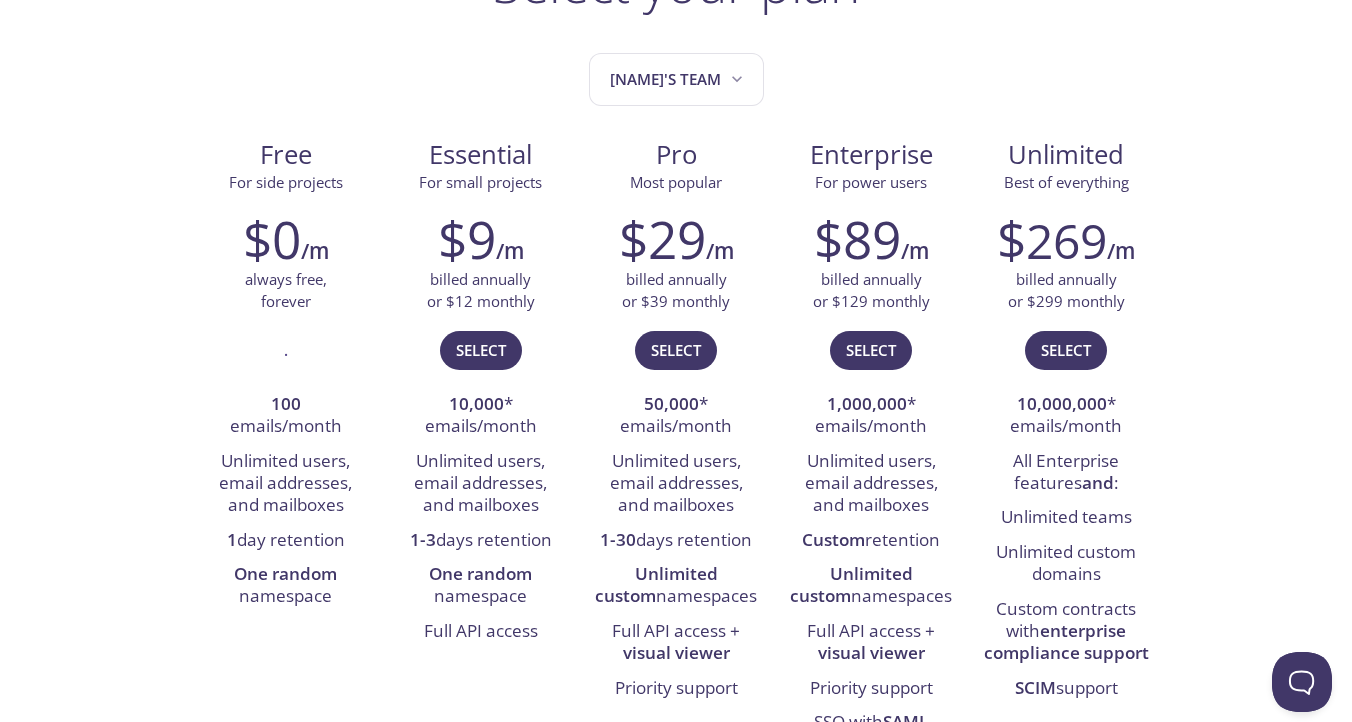 scroll, scrollTop: 196, scrollLeft: 0, axis: vertical 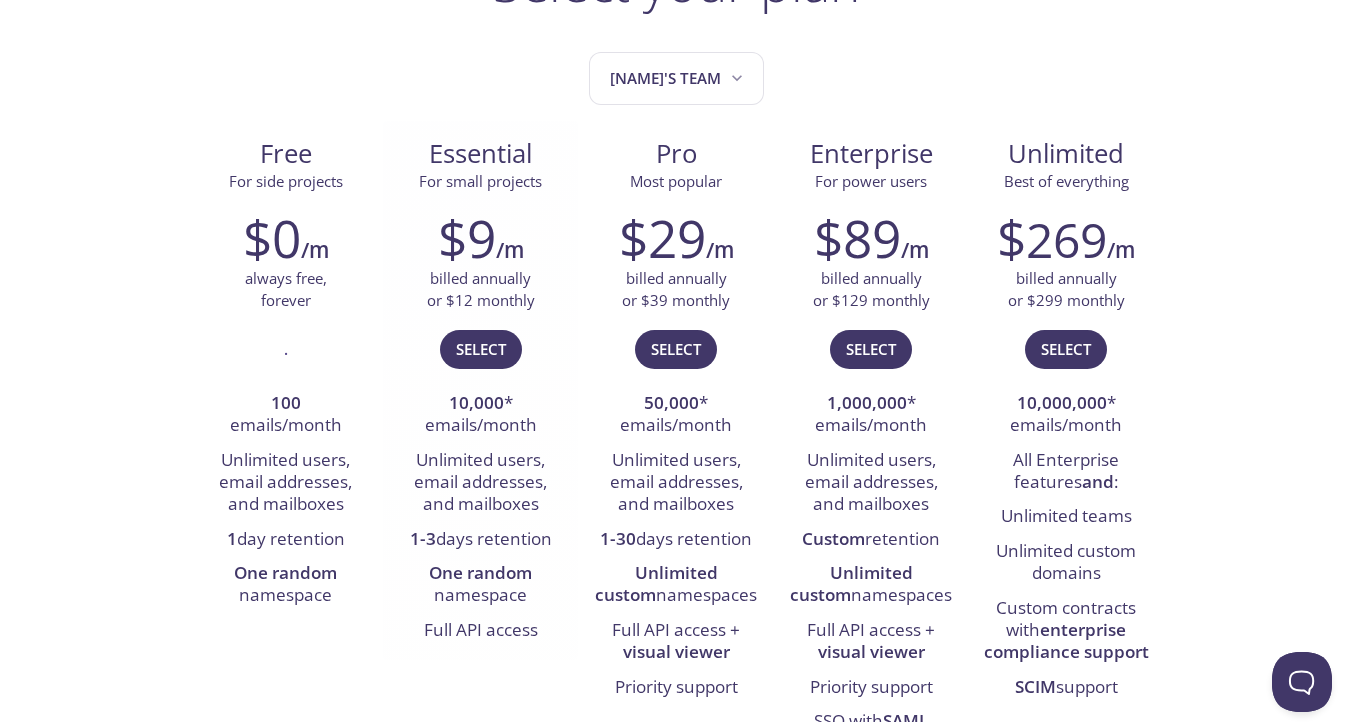 click on "Unlimited users, email addresses, and mailboxes" at bounding box center [480, 483] 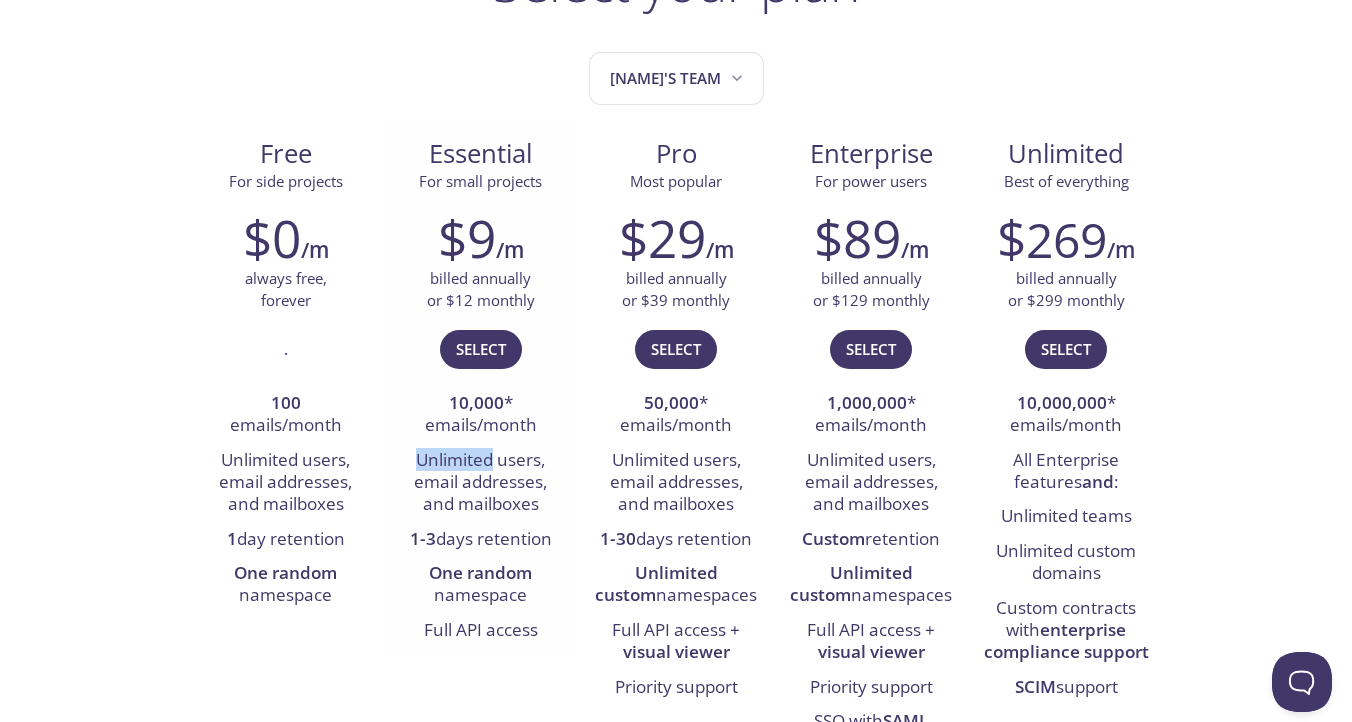 click on "Unlimited users, email addresses, and mailboxes" at bounding box center (480, 483) 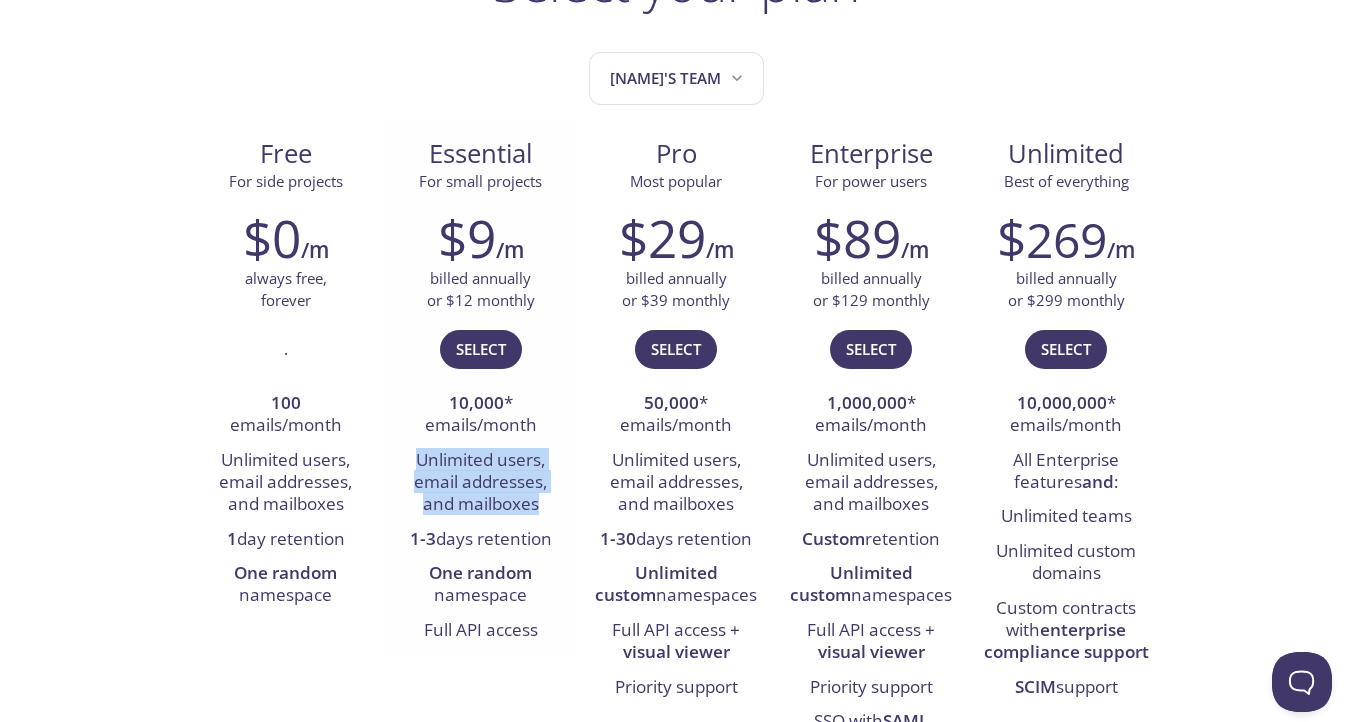 click on "Unlimited users, email addresses, and mailboxes" at bounding box center [480, 483] 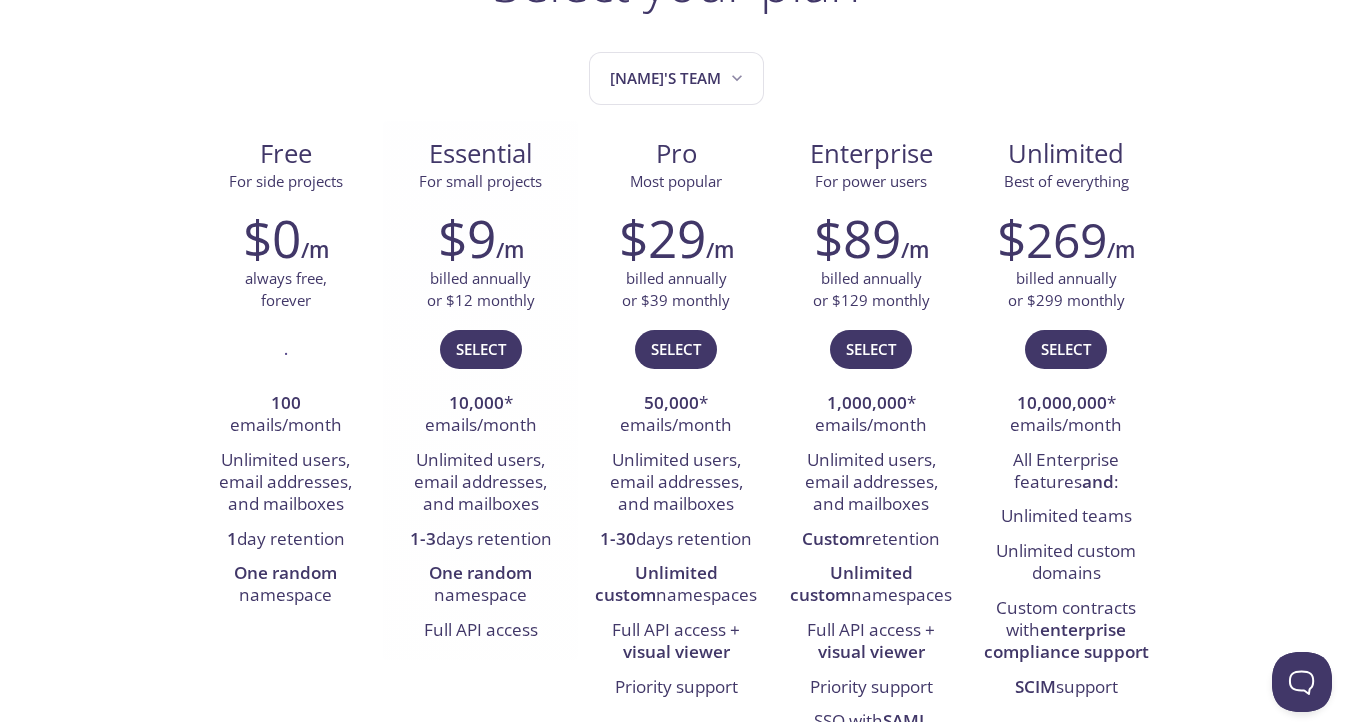 click on "Unlimited users, email addresses, and mailboxes" at bounding box center [480, 483] 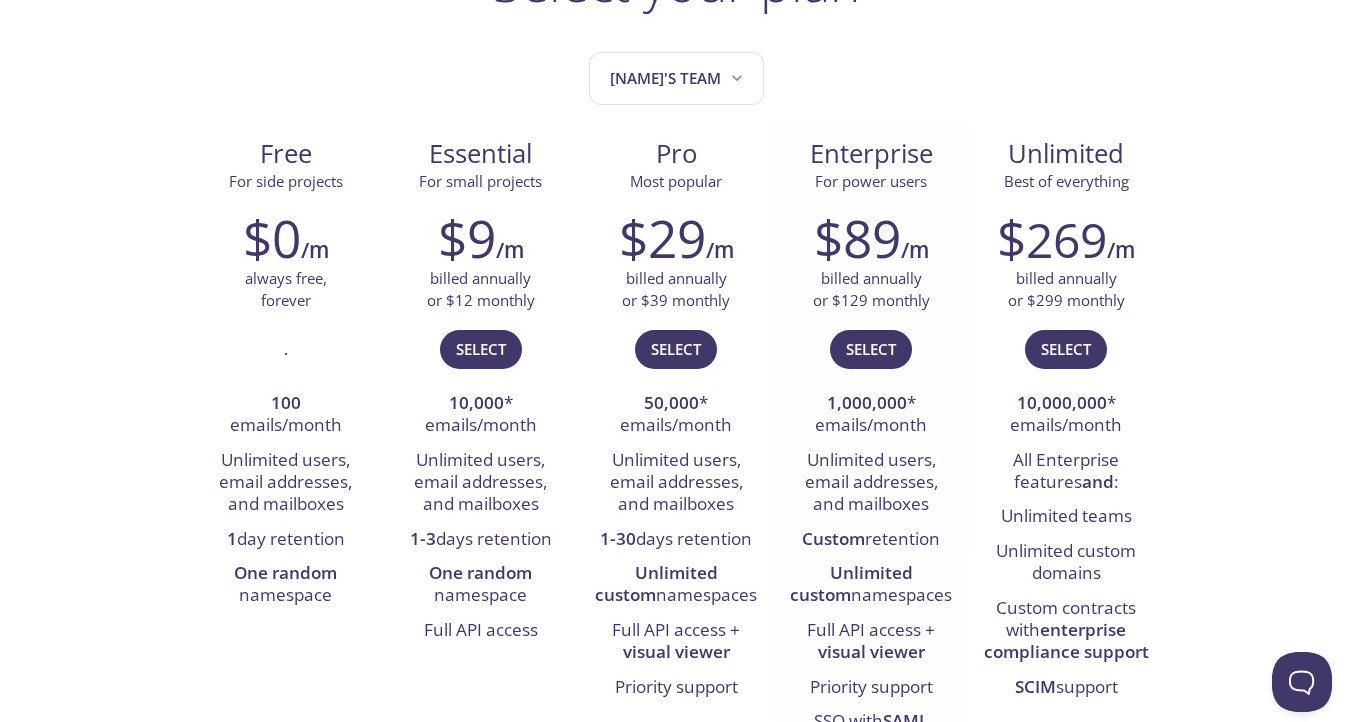scroll, scrollTop: 0, scrollLeft: 0, axis: both 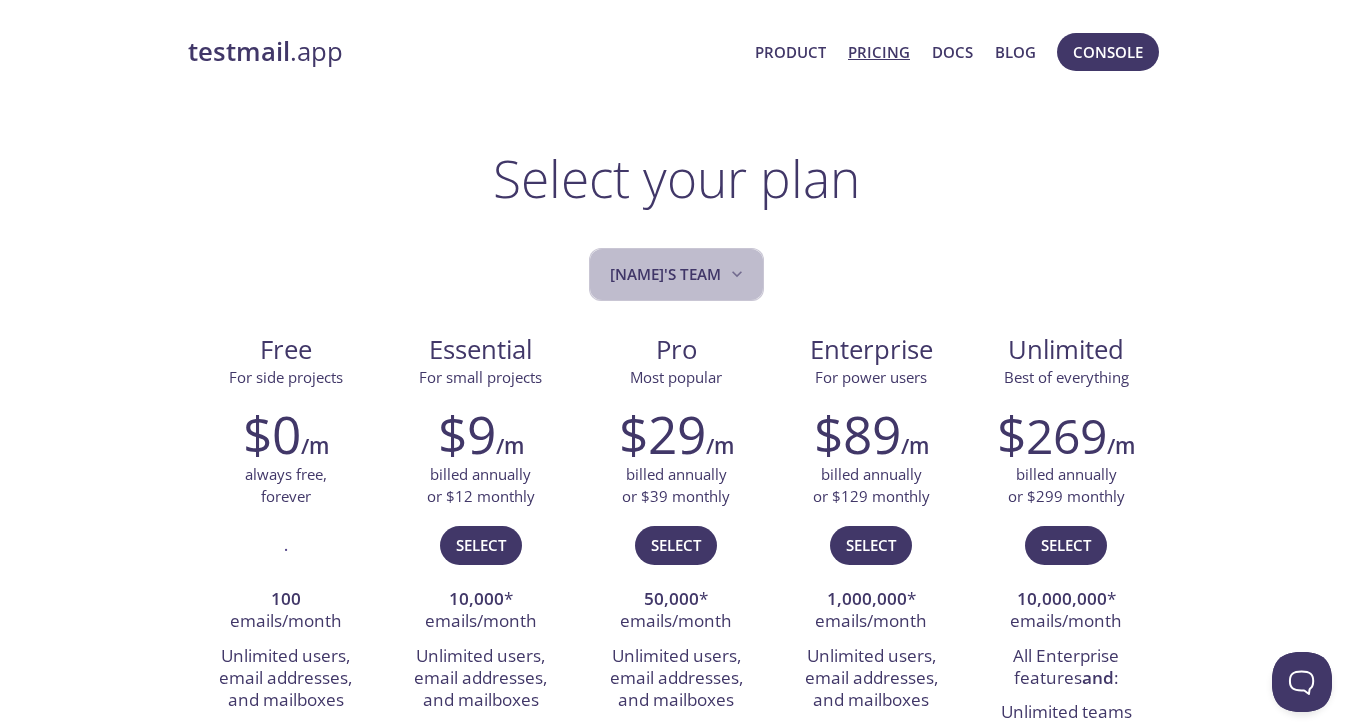 click on "[FIRST]'s team" at bounding box center [678, 274] 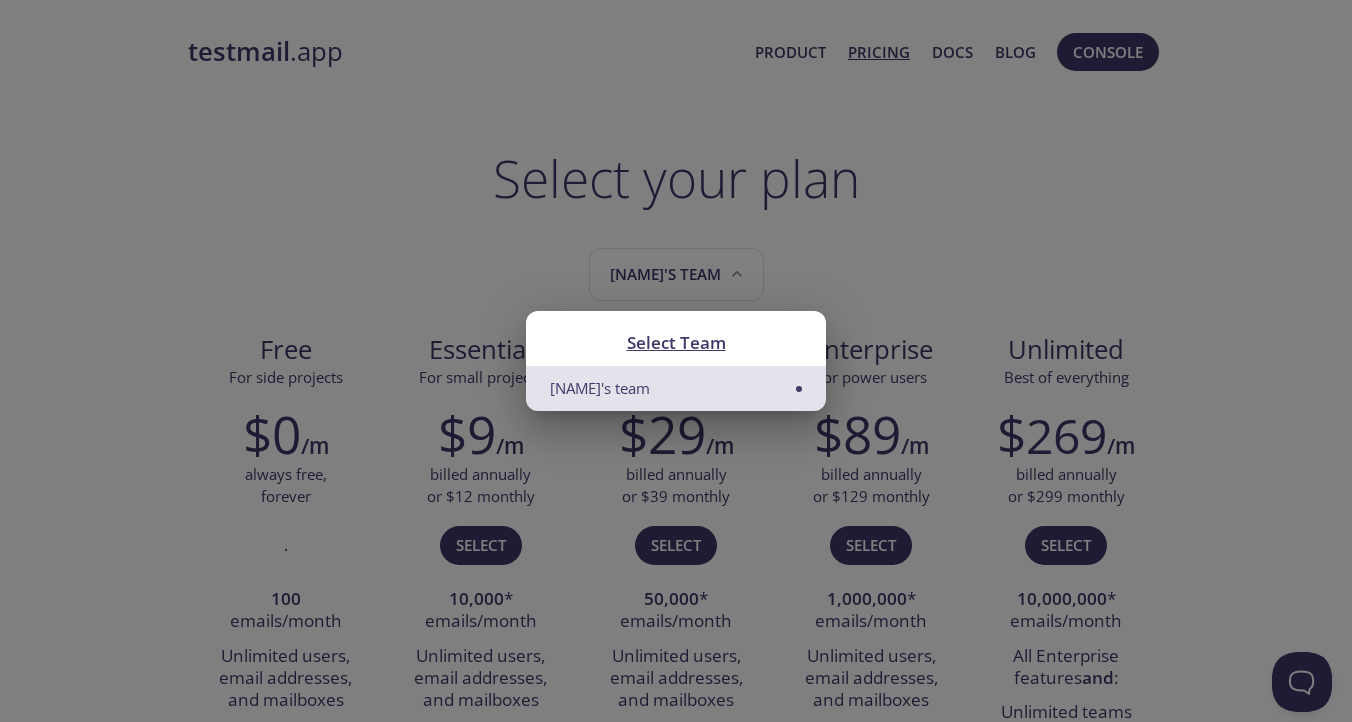 click on "Select Team Karthik's team" at bounding box center (676, 361) 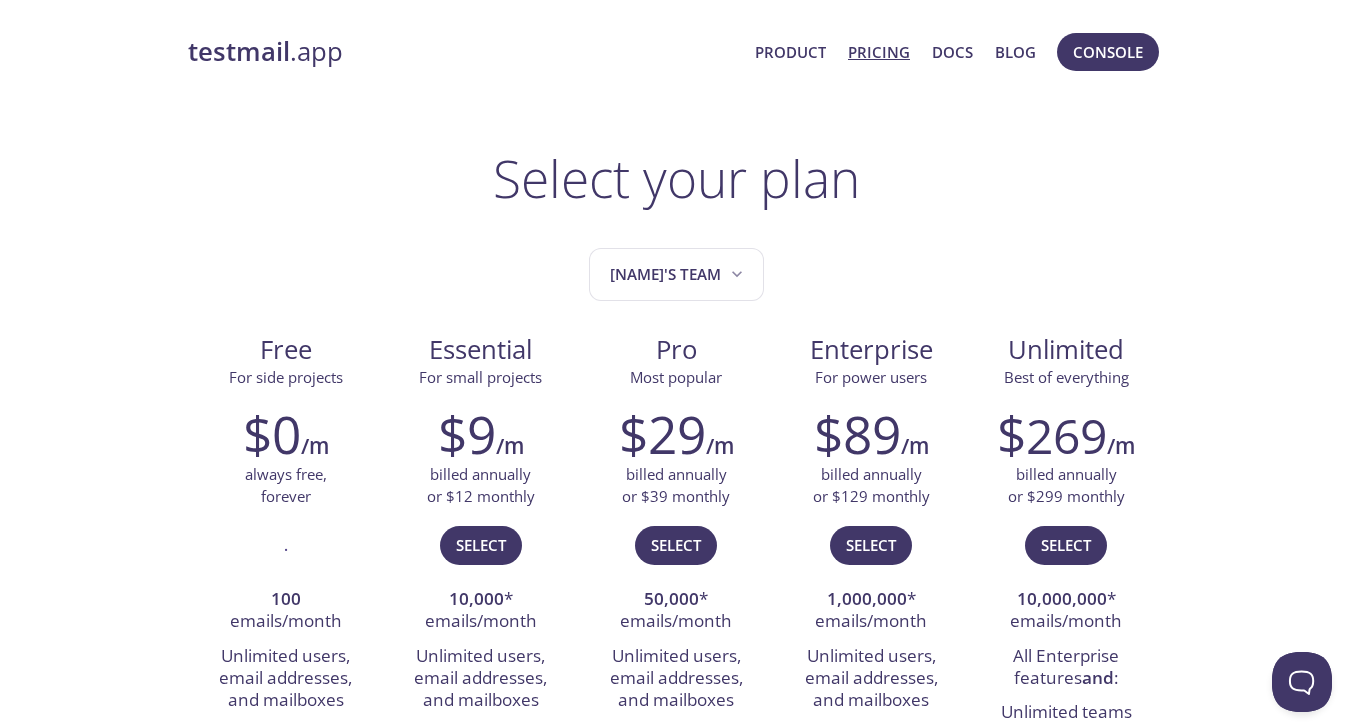 click on "testmail" at bounding box center (239, 51) 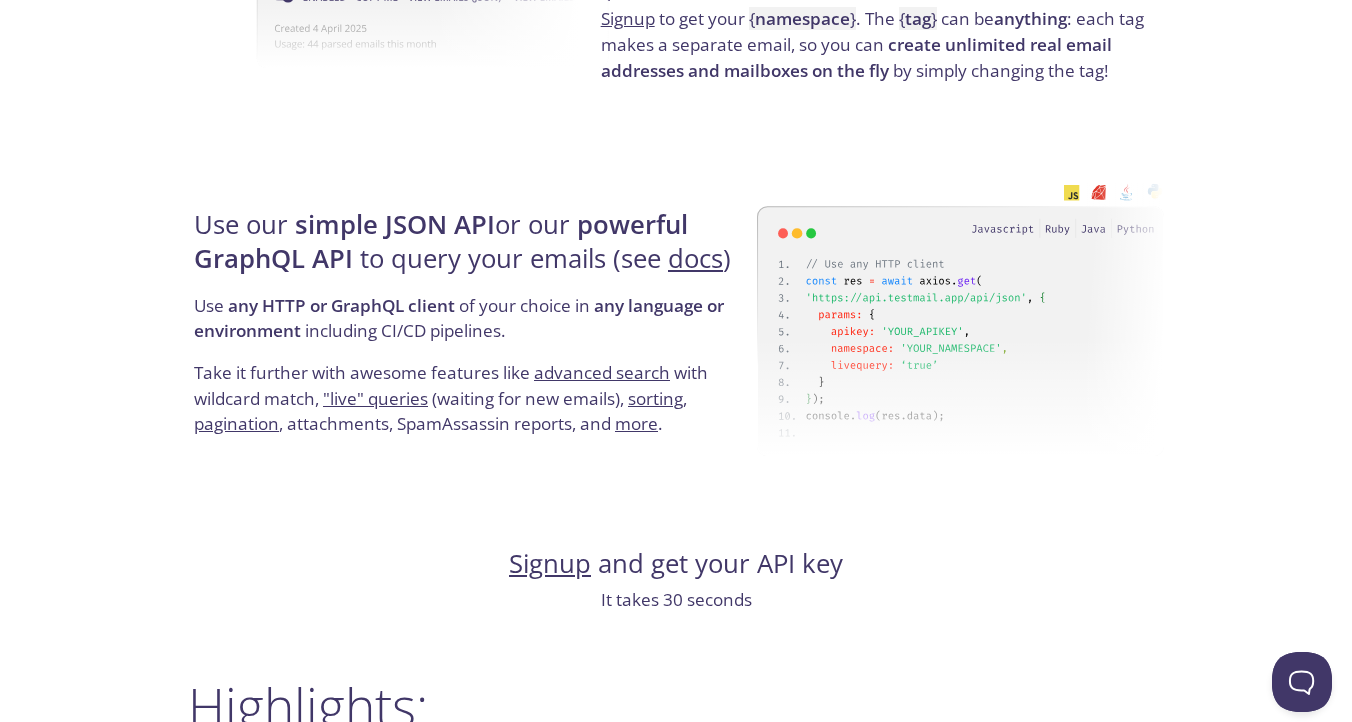 scroll, scrollTop: 1780, scrollLeft: 0, axis: vertical 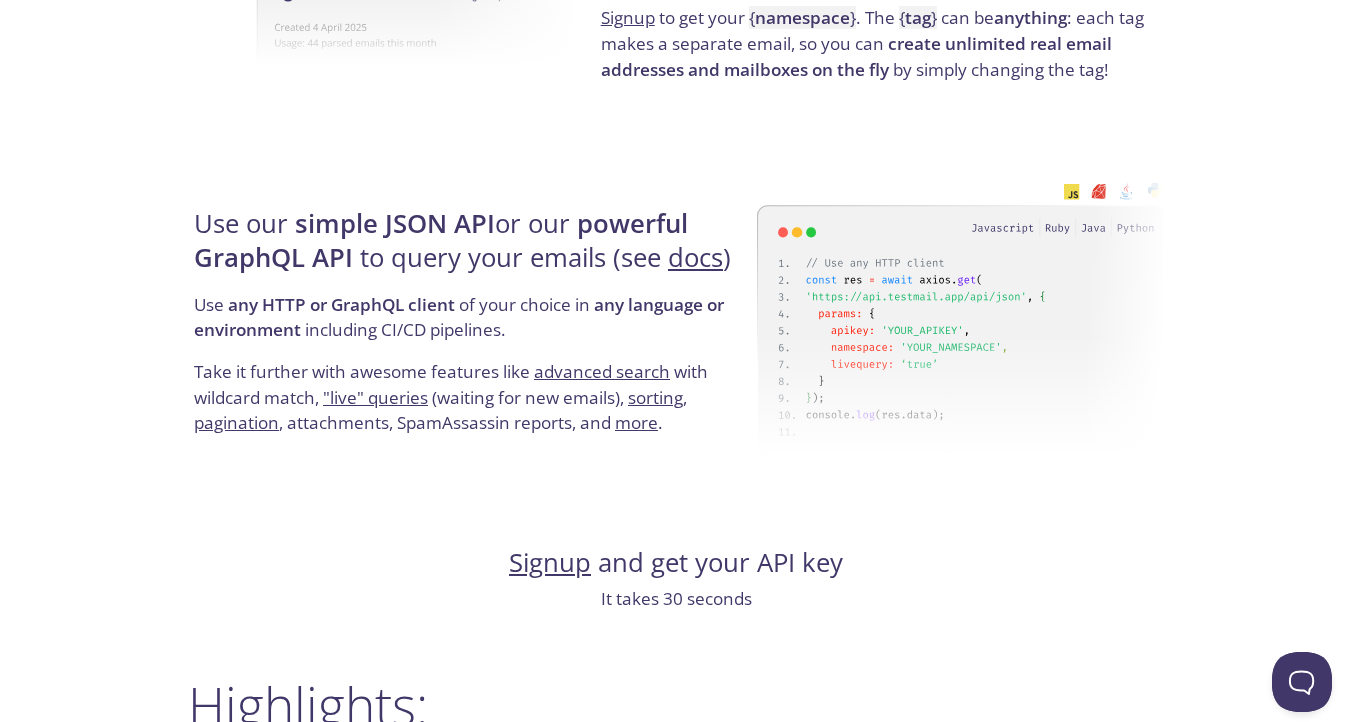 click on "Use   any HTTP or GraphQL client   of your choice in   any language or environment   including CI/CD pipelines." at bounding box center (472, 325) 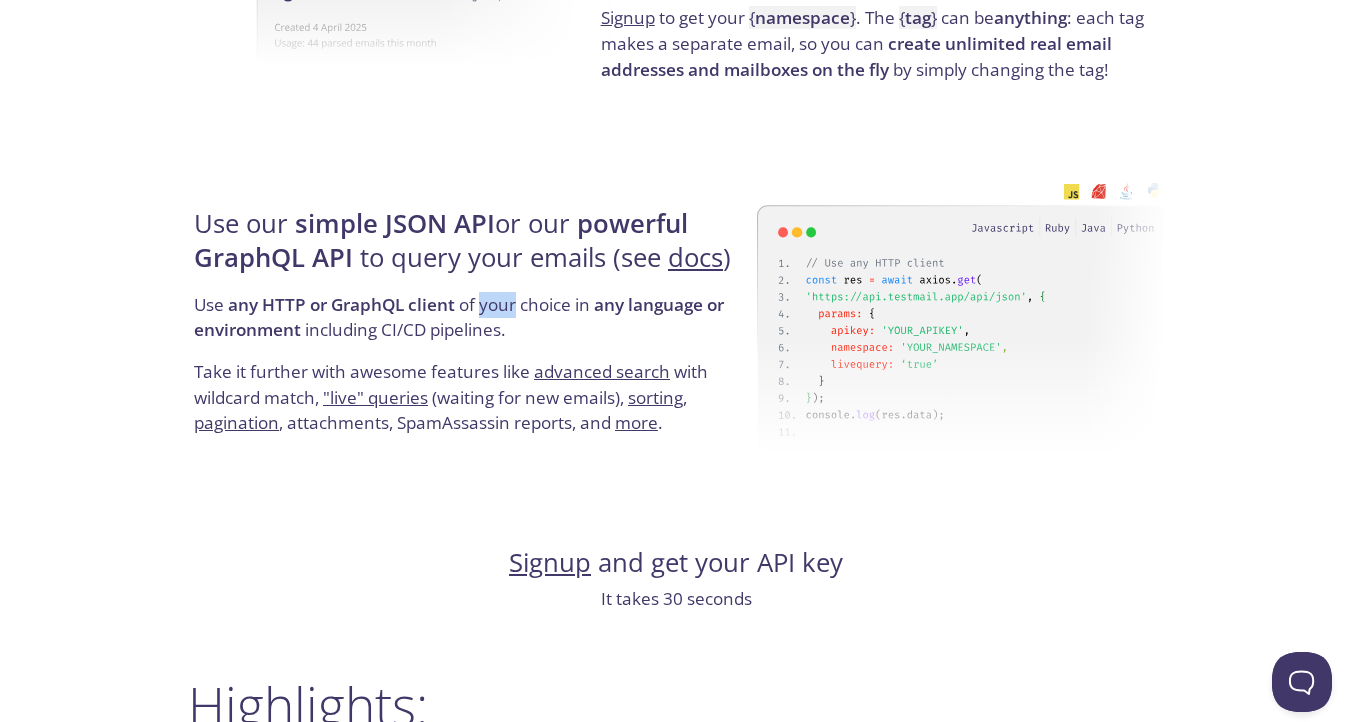 click on "Use   any HTTP or GraphQL client   of your choice in   any language or environment   including CI/CD pipelines." at bounding box center [472, 325] 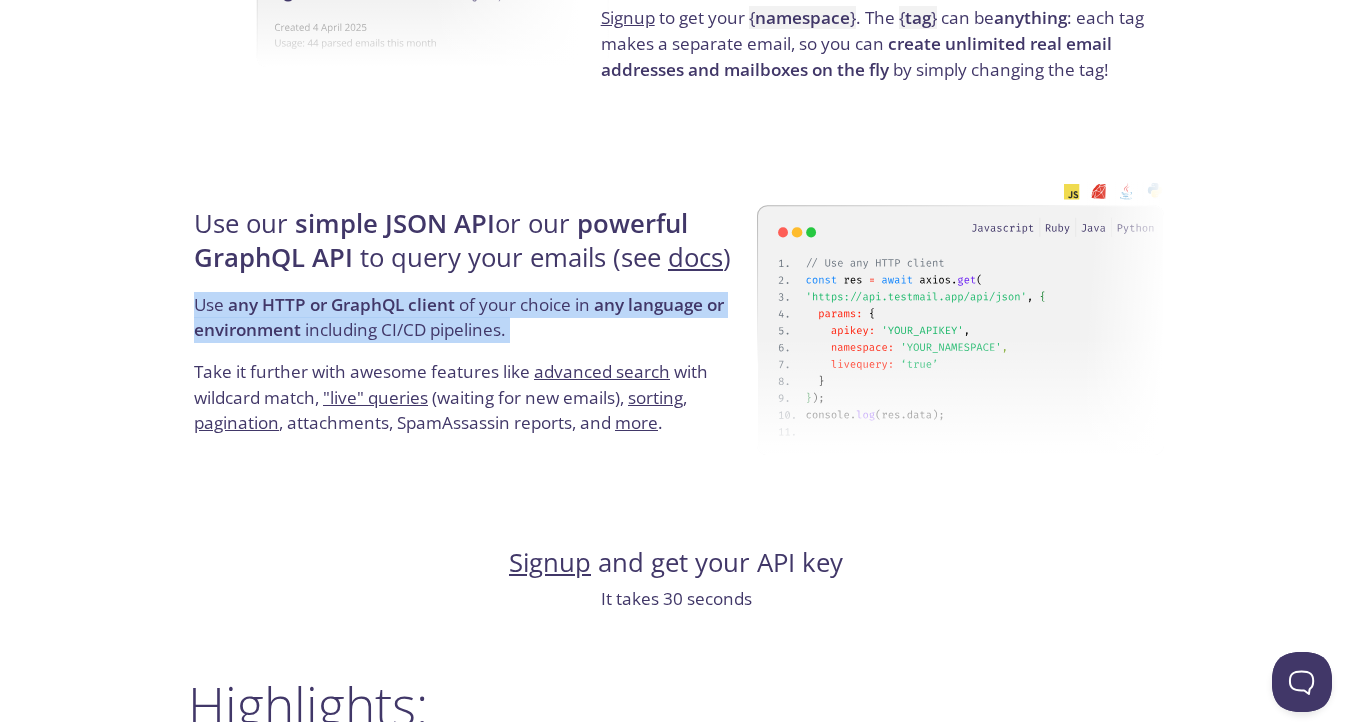 click on "Use   any HTTP or GraphQL client   of your choice in   any language or environment   including CI/CD pipelines." at bounding box center [472, 325] 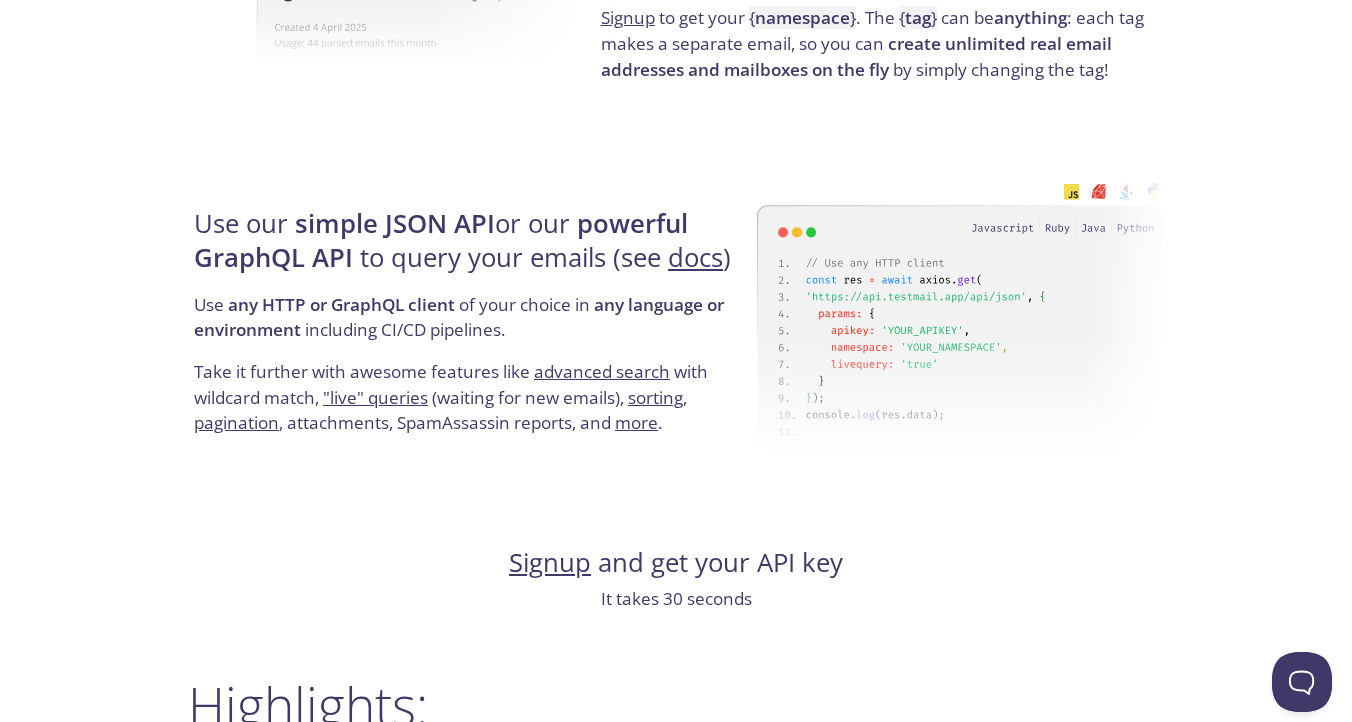 click on "Use   any HTTP or GraphQL client   of your choice in   any language or environment   including CI/CD pipelines." at bounding box center [472, 325] 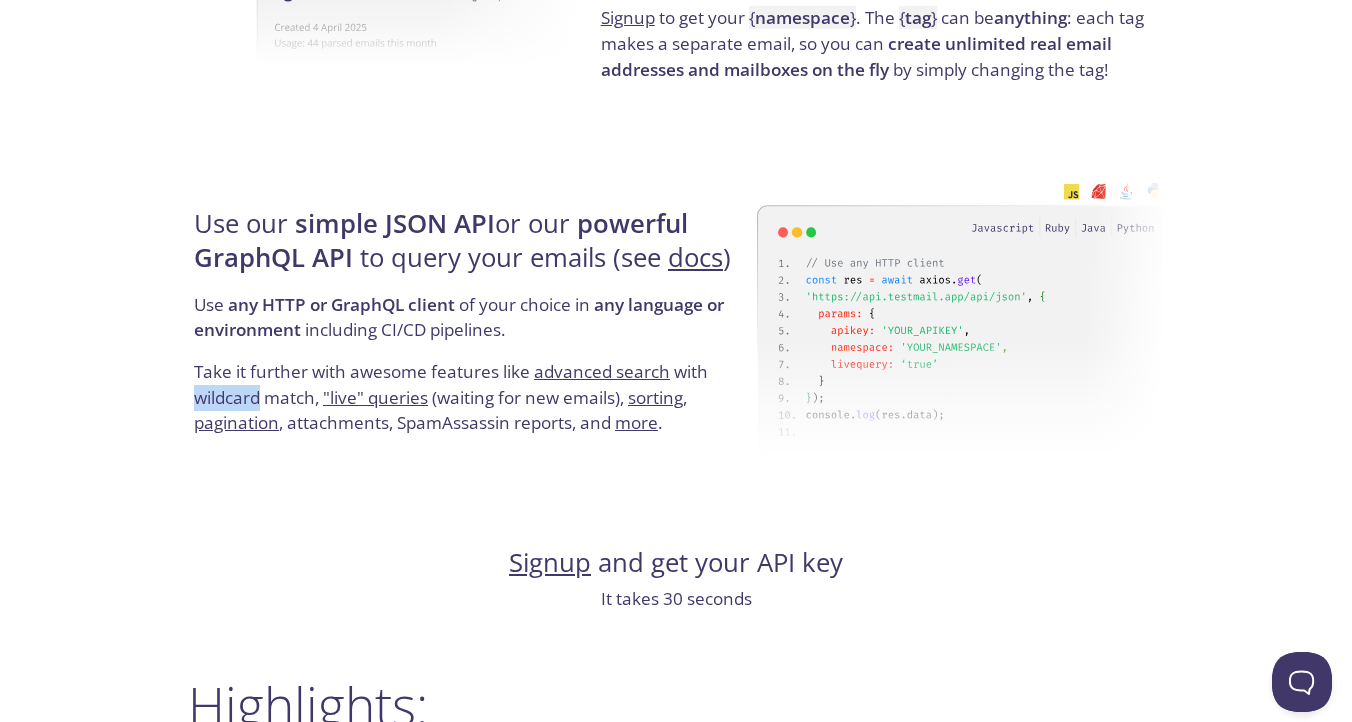 click on "Take it further with awesome features like   advanced search   with wildcard match,   "live" queries   (waiting for new emails),   sorting ,   pagination , attachments, SpamAssassin reports, and   more ." at bounding box center [472, 397] 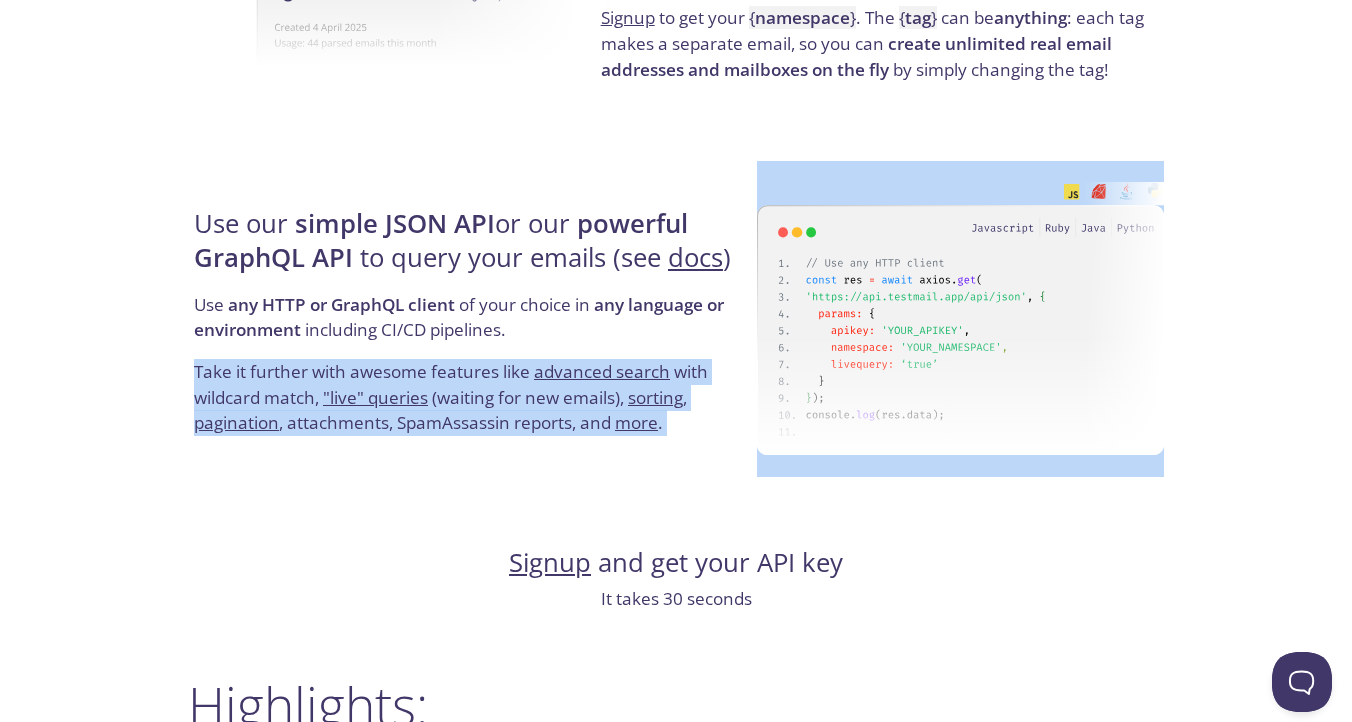 click on "Take it further with awesome features like   advanced search   with wildcard match,   "live" queries   (waiting for new emails),   sorting ,   pagination , attachments, SpamAssassin reports, and   more ." at bounding box center [472, 397] 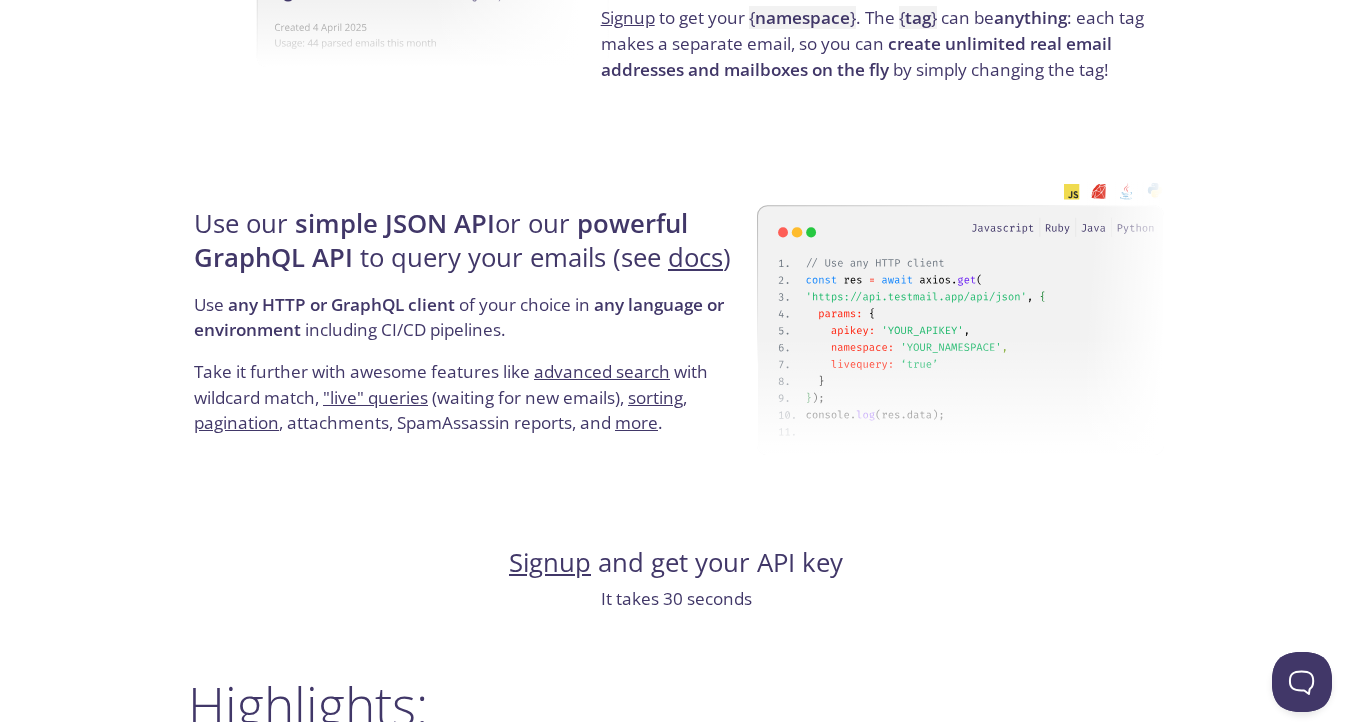 click on "testmail .app Product Pricing Docs Blog Console Simple email testing Never send broken e . Get  unlimited  email addresses and mailboxes for automating   end-to-end tests  with our simple APIs Helping teams at Get started   with our  free  forever plan No credit card required How it works: We  receive ,   parse ,   spam-test , and   index  your emails for easy retrieval via API Never spam real customers by mistake - send your test emails to   { namespace } . { tag } @inbox.testmail.app . Signup   to get your   { namespace } . The   { tag }   can be  anything : each tag makes a separate email, so you can   create unlimited real email addresses and mailboxes on the fly   by simply changing the tag! Use our   simple JSON API  or our   powerful GraphQL API   to query your emails (see   docs ) Use   any HTTP or GraphQL client   of your choice in   any language or environment   including CI/CD pipelines. Take it further with awesome features like   advanced search   with wildcard match,   "live" queries     sorting" at bounding box center [676, 516] 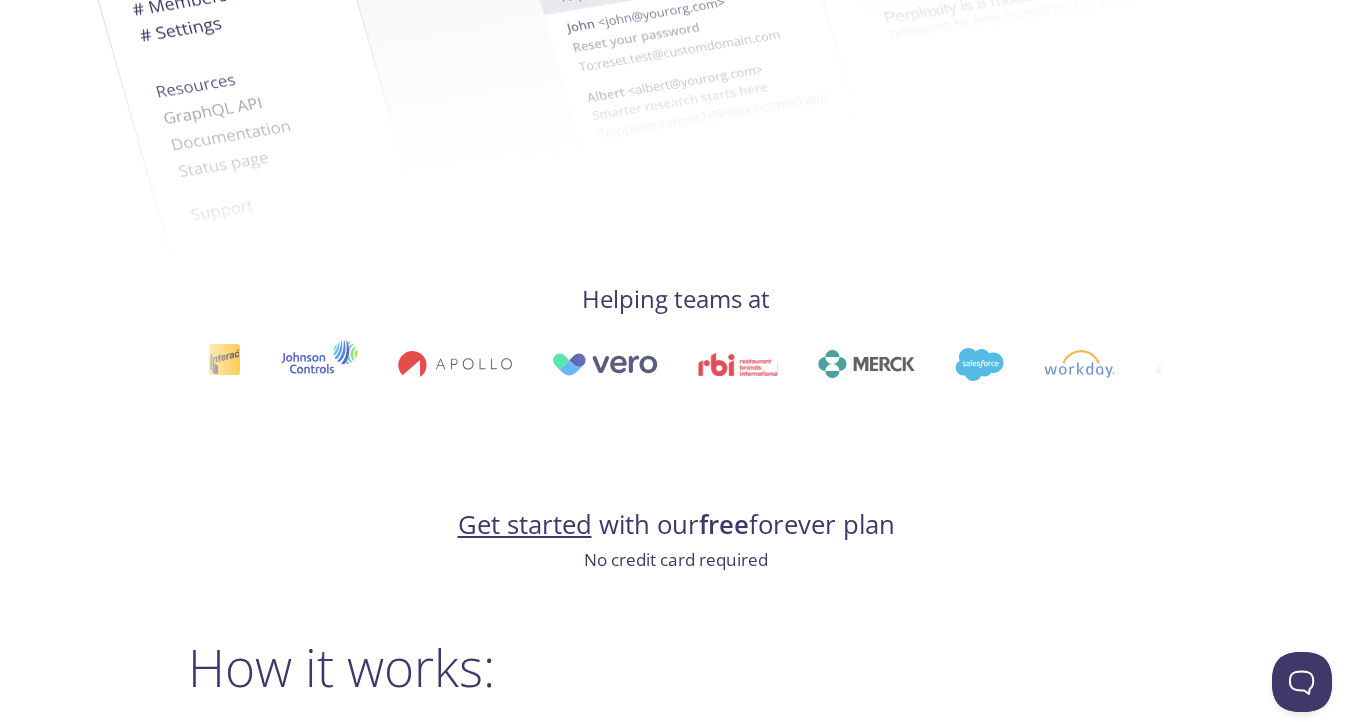 scroll, scrollTop: 0, scrollLeft: 0, axis: both 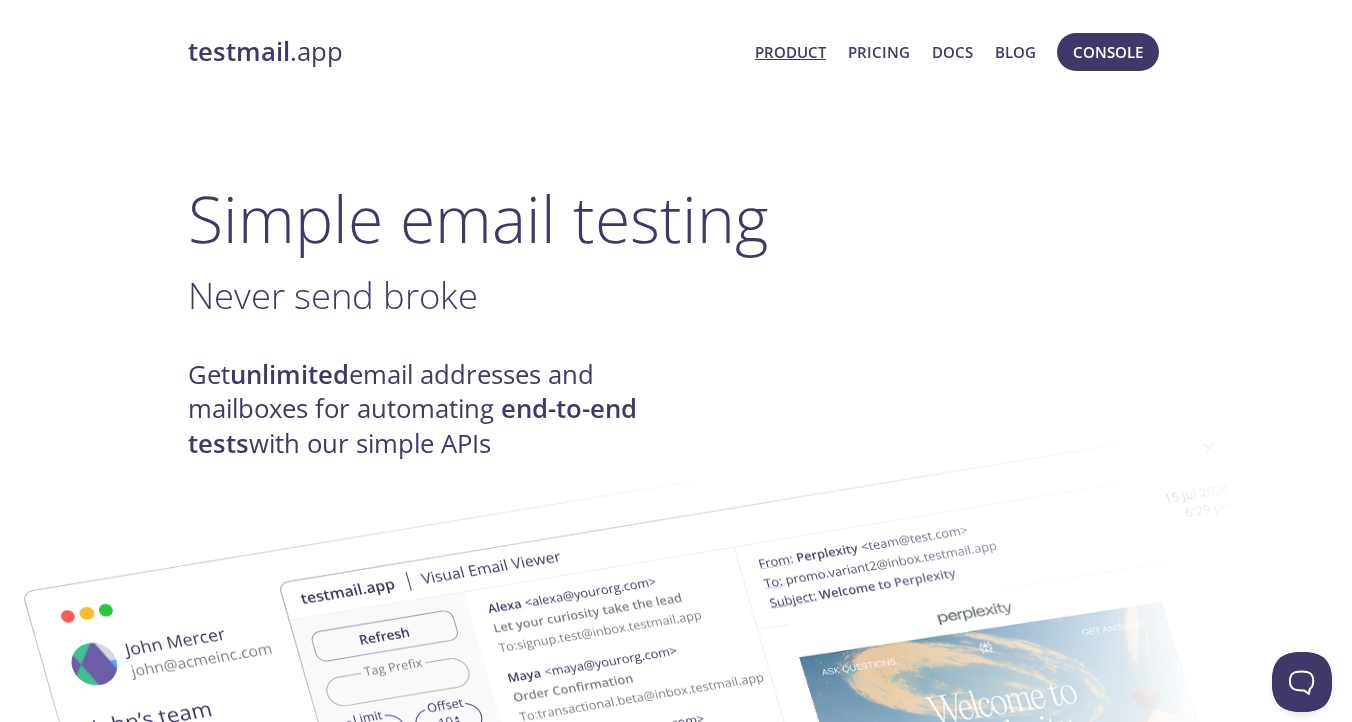 click on "testmail .app Product Pricing Docs Blog Console Simple email testing Never send broke . Get  unlimited  email addresses and mailboxes for automating   end-to-end tests  with our simple APIs Helping teams at Get started   with our  free  forever plan No credit card required How it works: We  receive ,   parse ,   spam-test , and   index  your emails for easy retrieval via API Never spam real customers by mistake - send your test emails to   { namespace } . { tag } @inbox.testmail.app . Signup   to get your   { namespace } . The   { tag }   can be  anything : each tag makes a separate email, so you can   create unlimited real email addresses and mailboxes on the fly   by simply changing the tag! Use our   simple JSON API  or our   powerful GraphQL API   to query your emails (see   docs ) Use   any HTTP or GraphQL client   of your choice in   any language or environment   including CI/CD pipelines. Take it further with awesome features like   advanced search   with wildcard match,   "live" queries     sorting ," at bounding box center (676, 2296) 